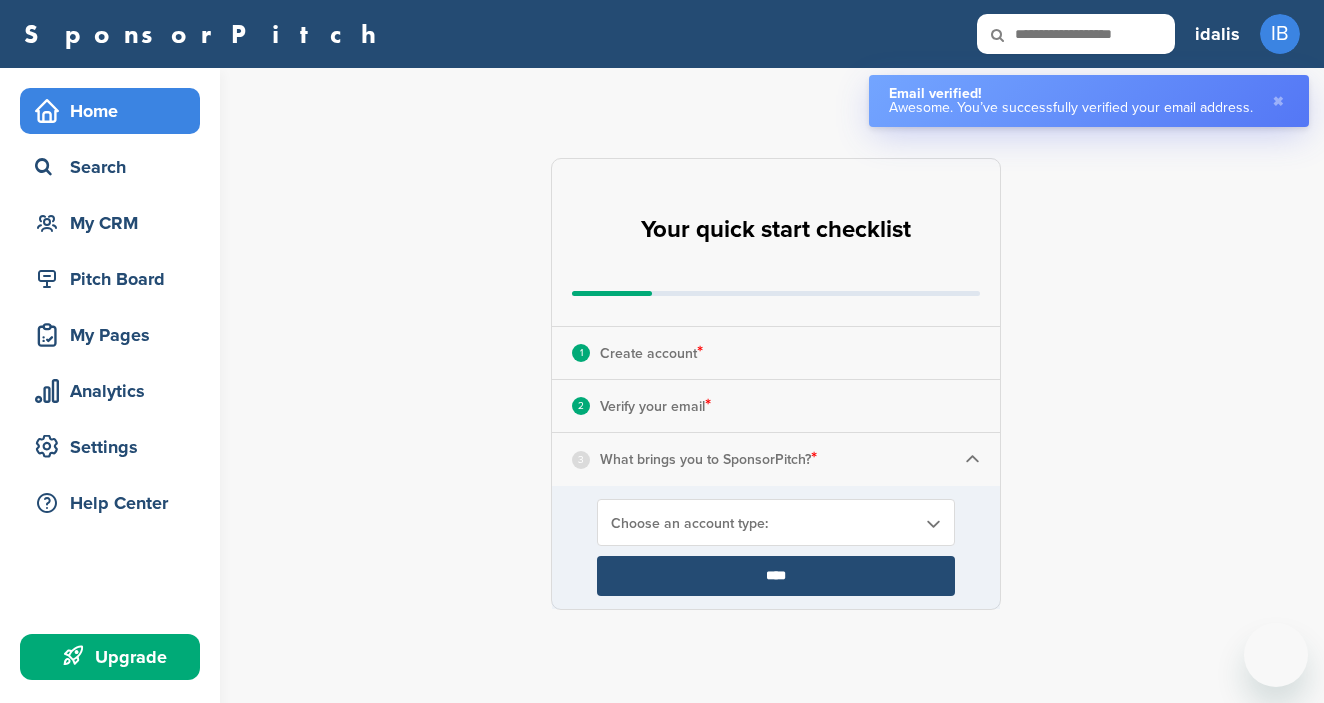 scroll, scrollTop: 0, scrollLeft: 0, axis: both 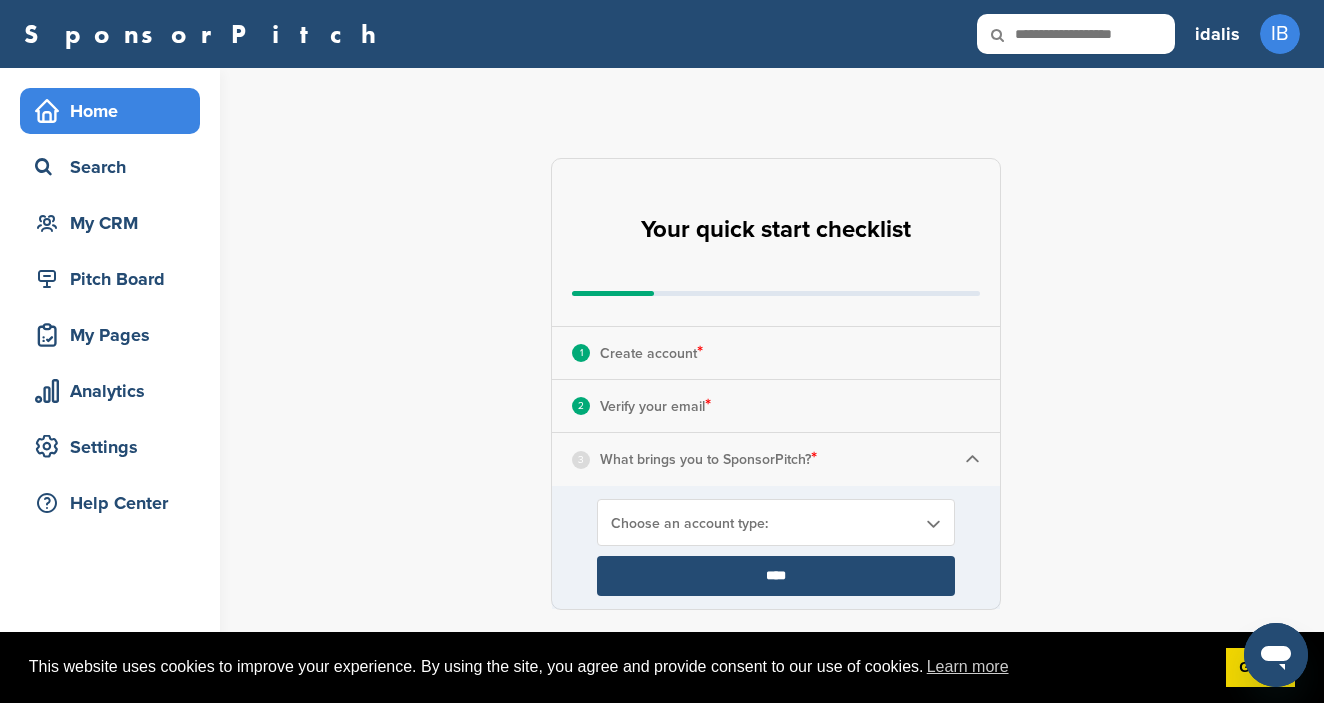 drag, startPoint x: 1285, startPoint y: 643, endPoint x: 1289, endPoint y: 582, distance: 61.13101 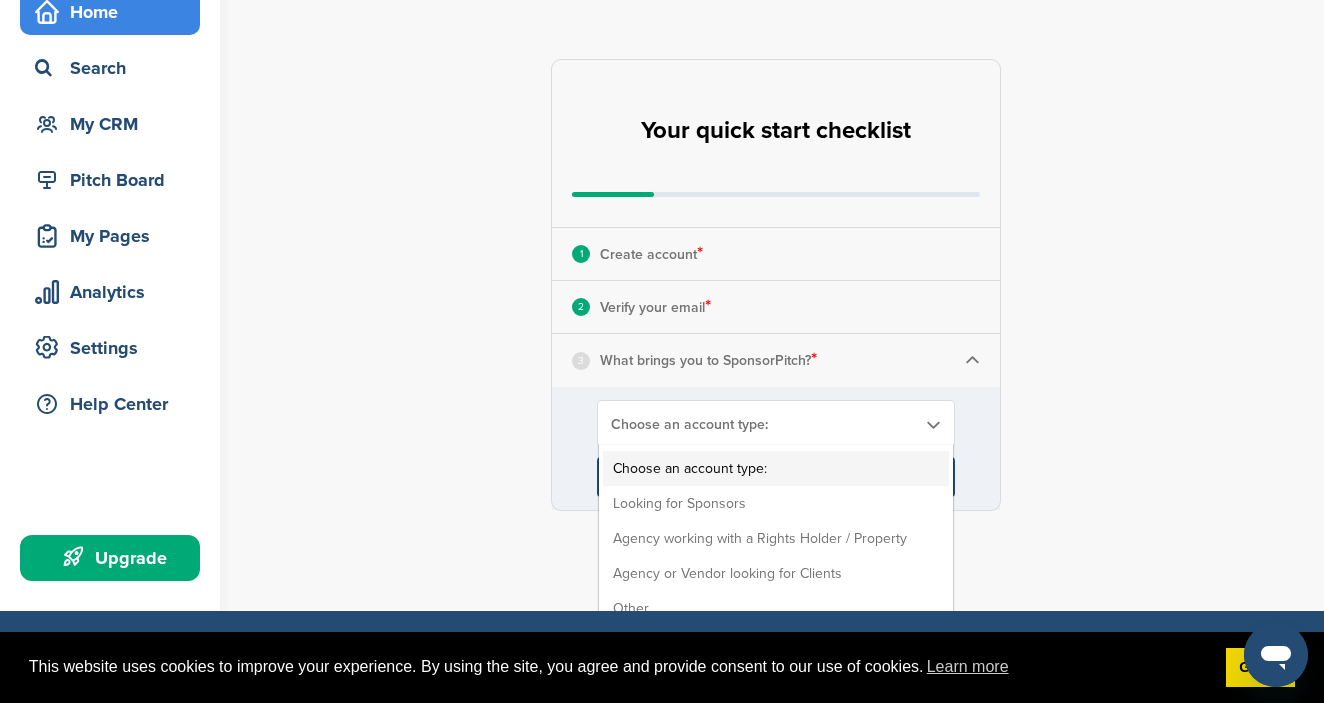 scroll, scrollTop: 102, scrollLeft: 0, axis: vertical 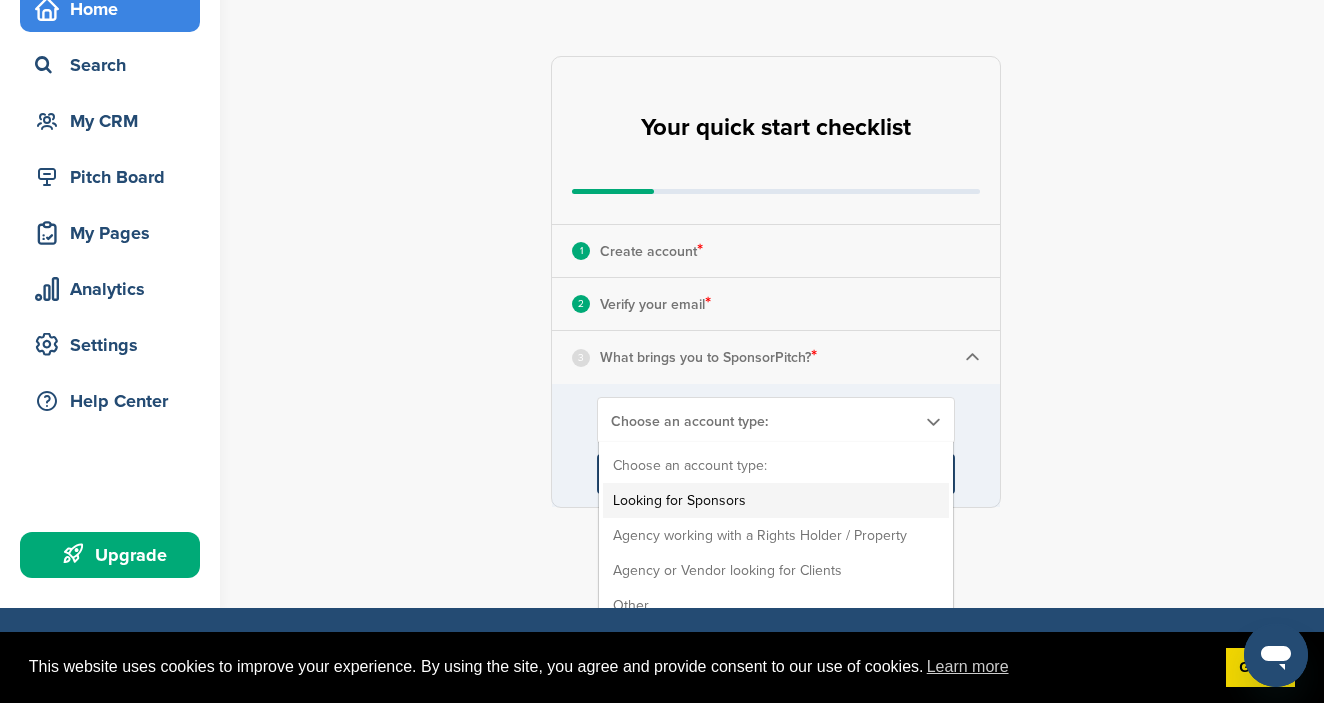 click on "Looking for Sponsors" at bounding box center [776, 500] 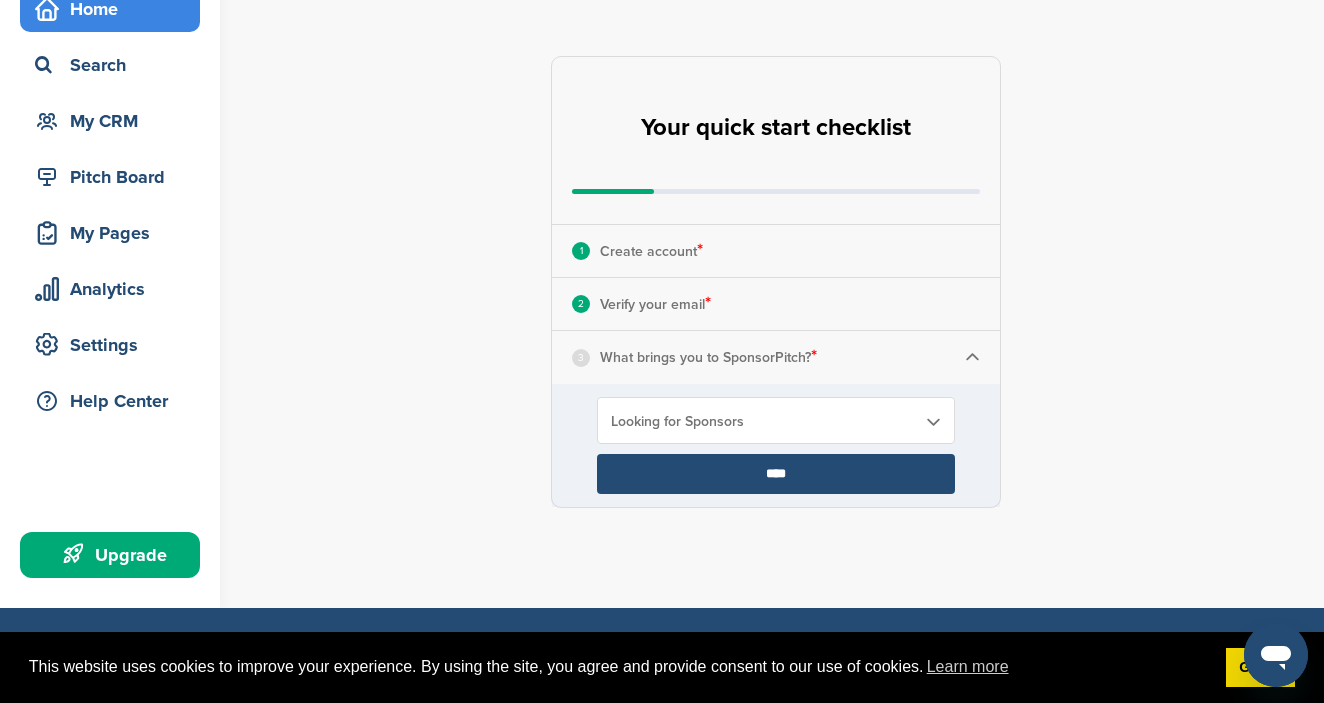 click on "****" at bounding box center [776, 474] 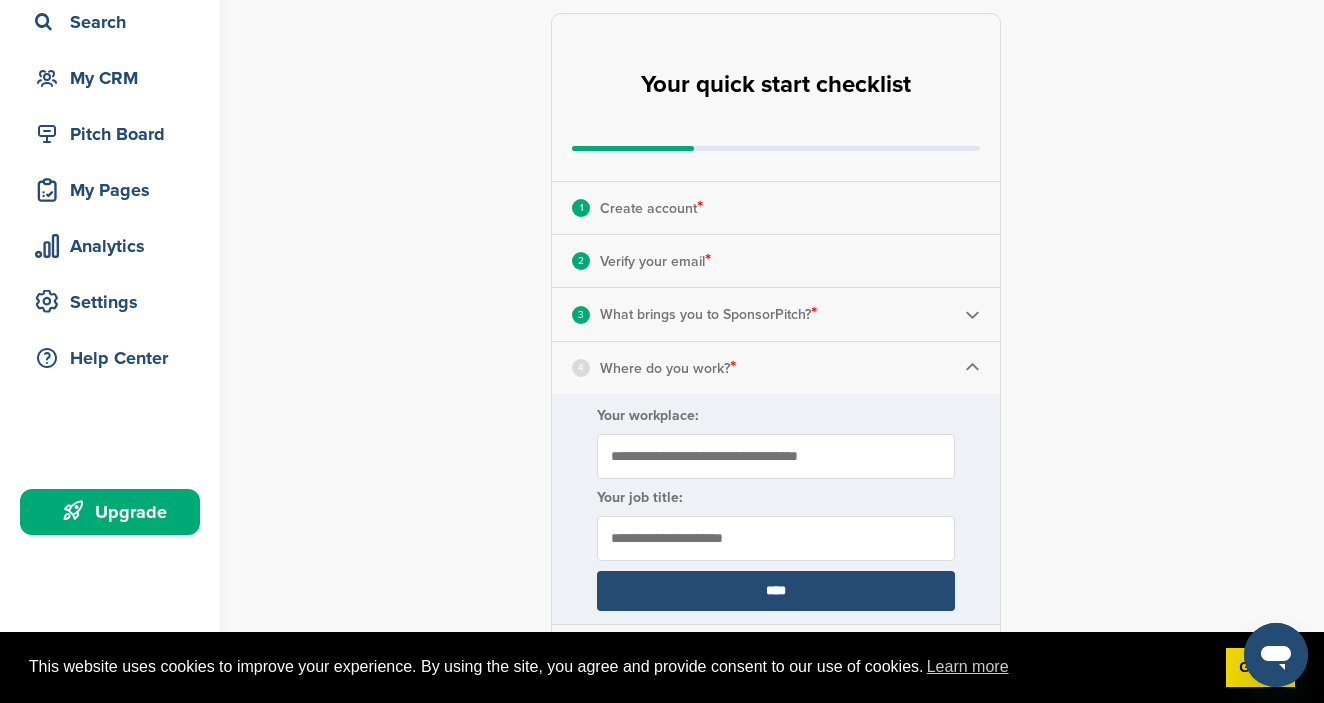 scroll, scrollTop: 151, scrollLeft: 0, axis: vertical 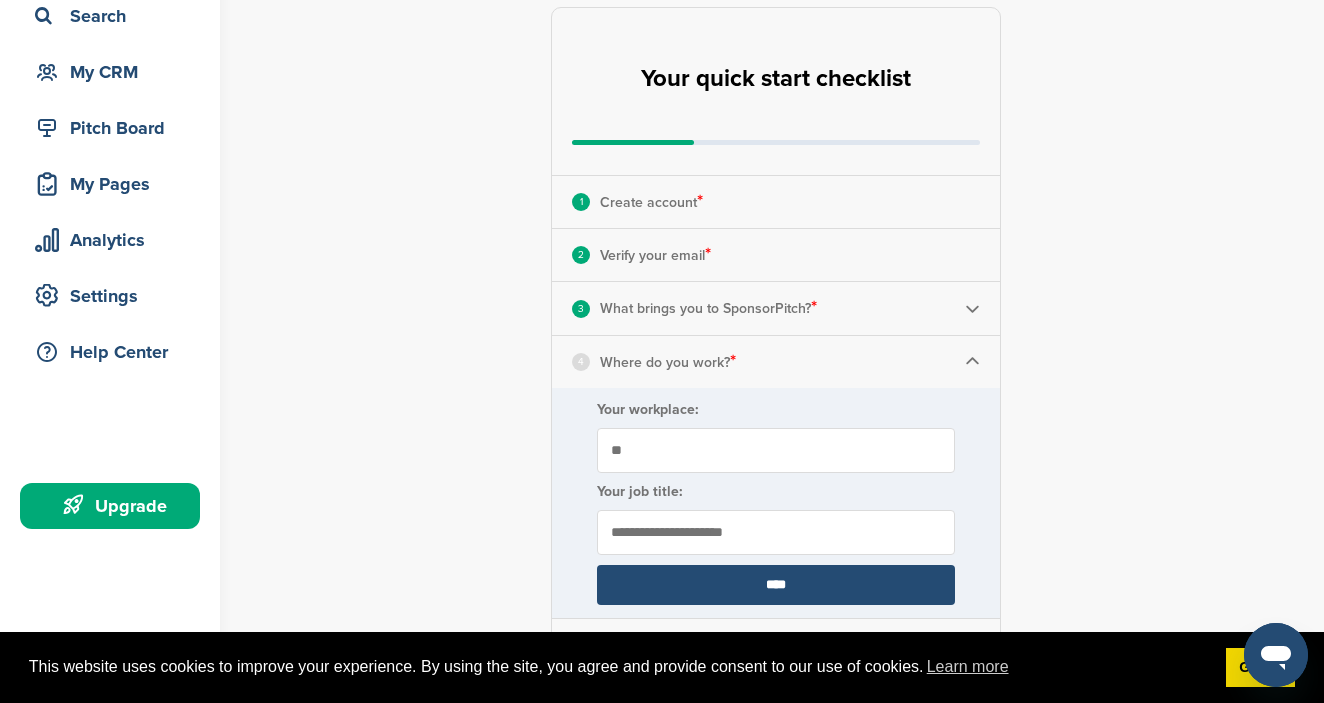 type on "*" 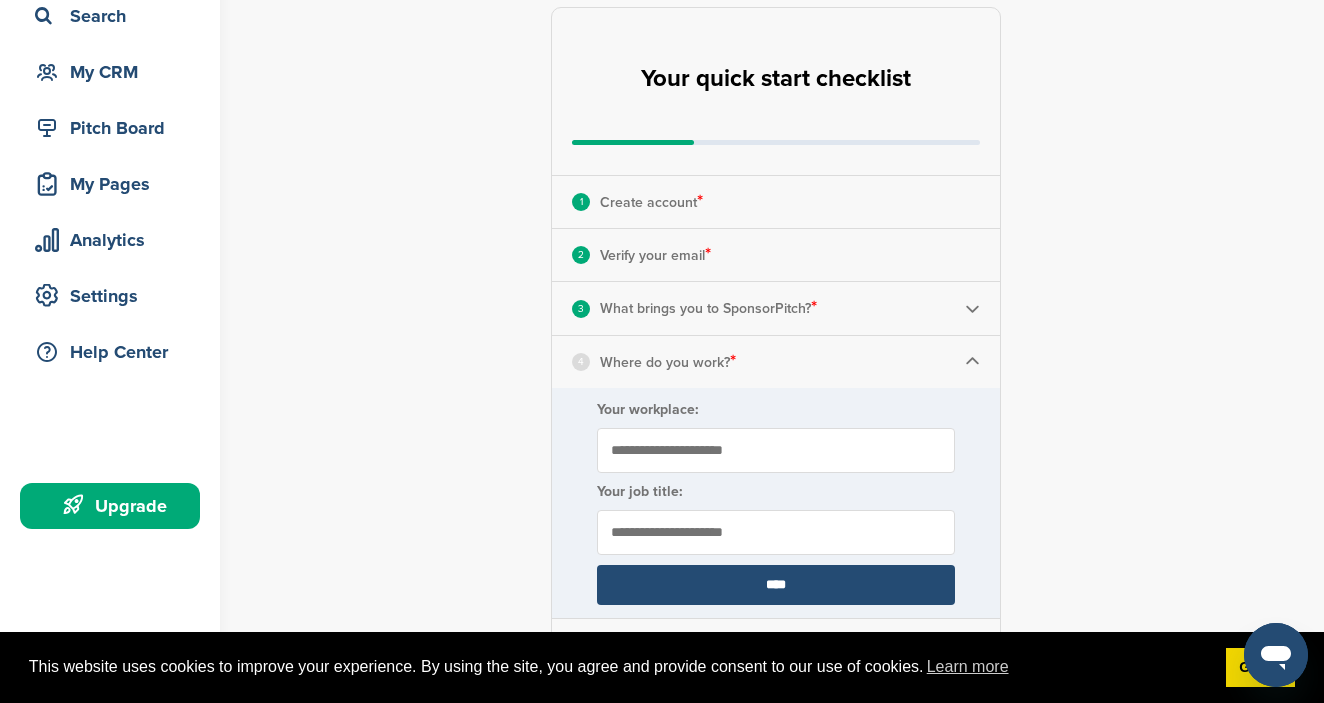 type on "**********" 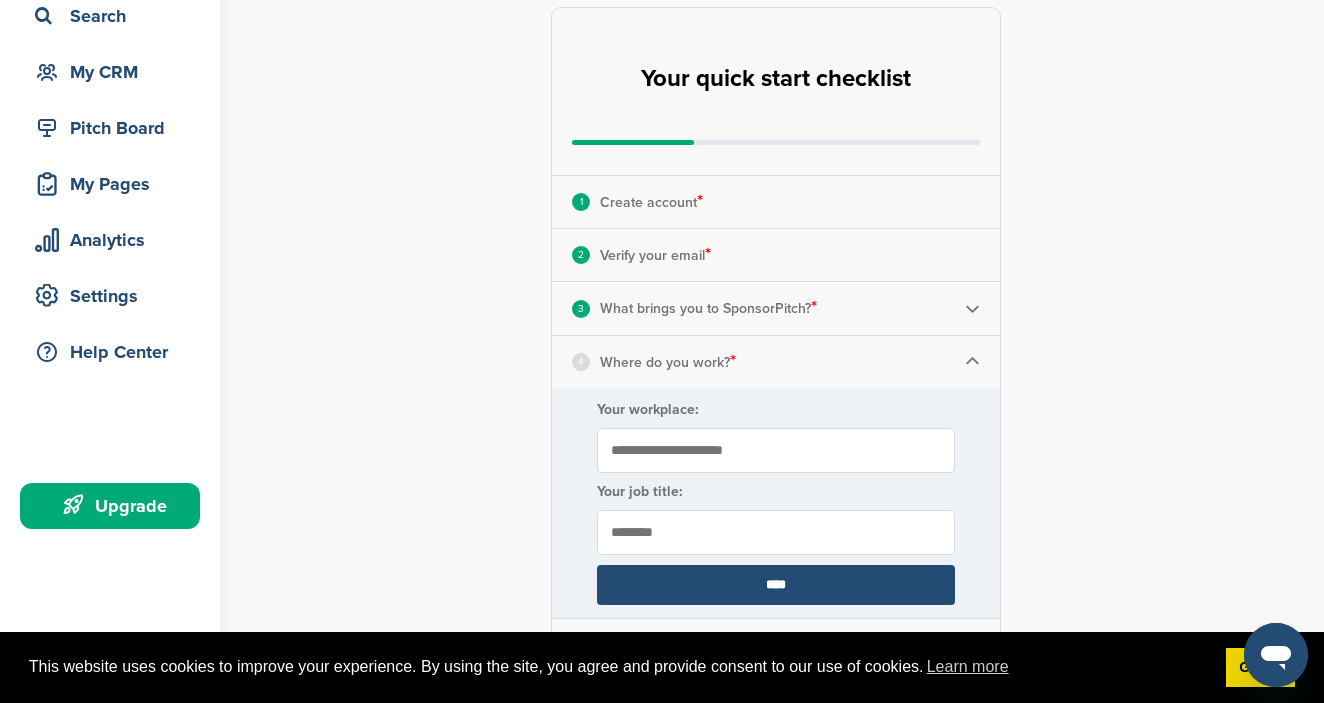 click on "*******" at bounding box center (776, 532) 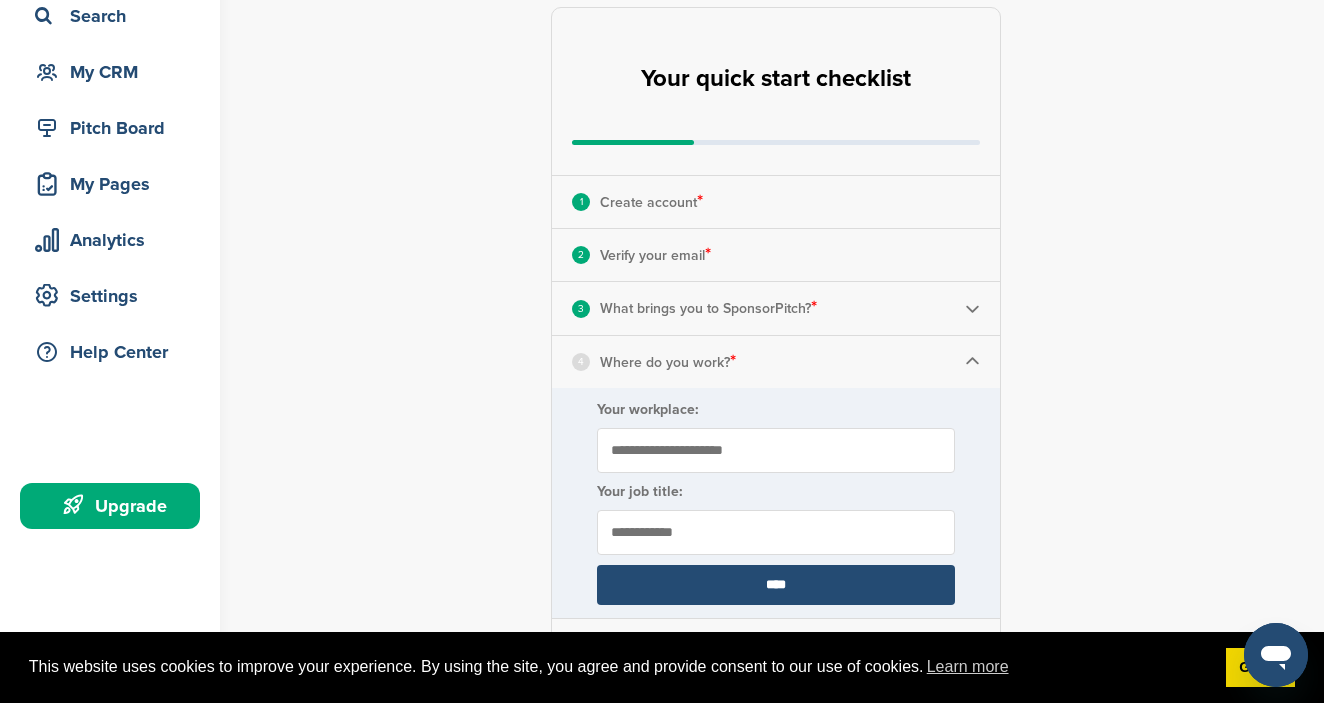 type on "**********" 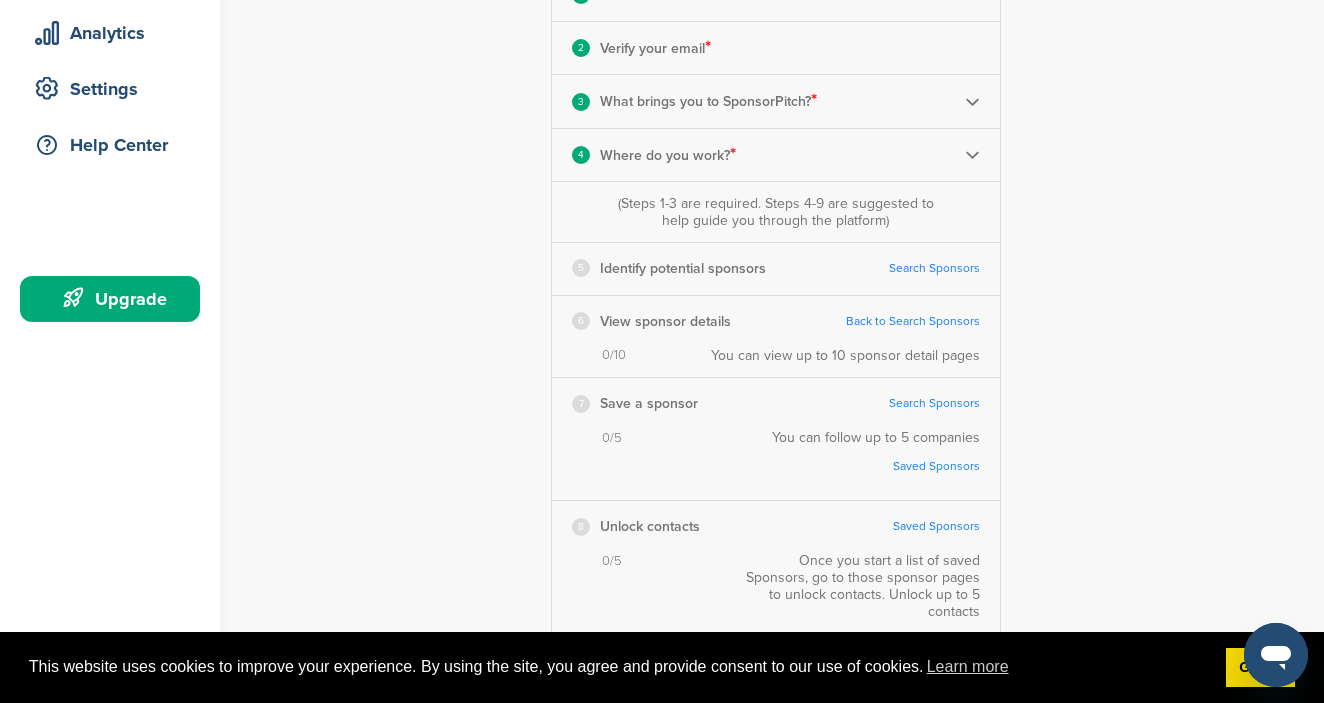 scroll, scrollTop: 374, scrollLeft: 0, axis: vertical 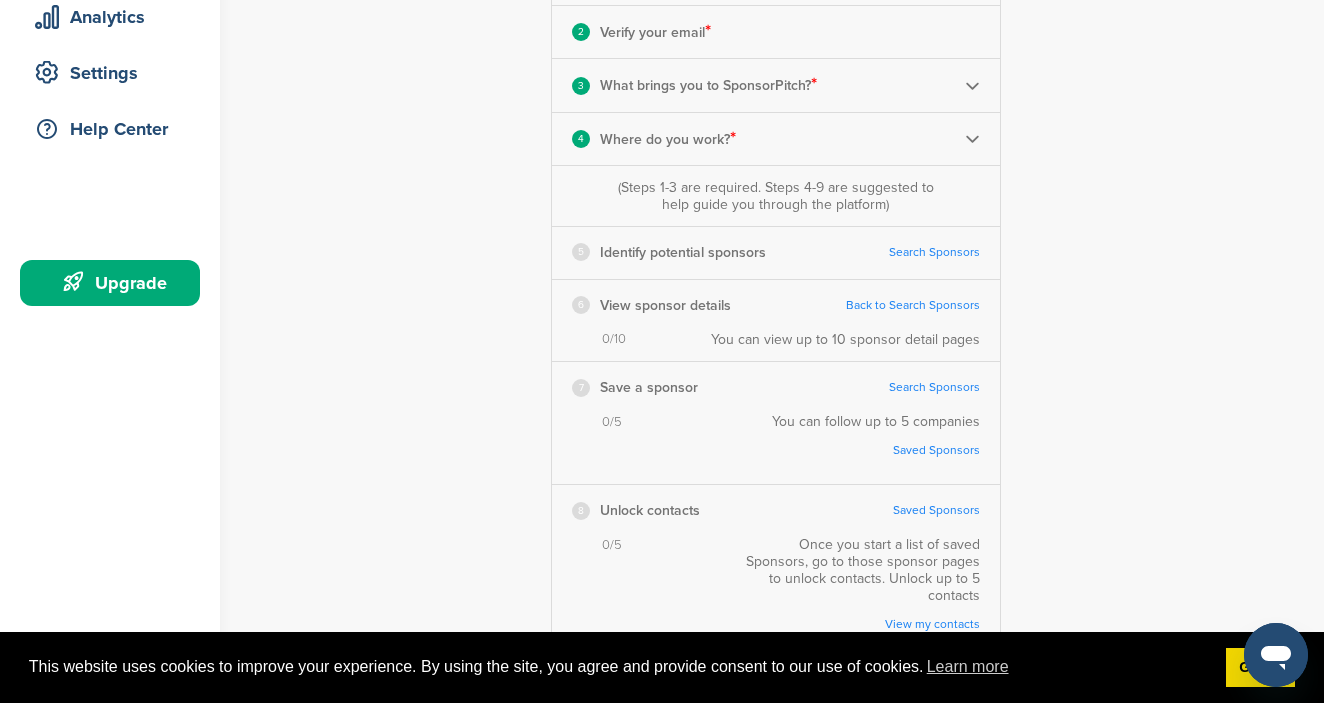 click on "Search Sponsors" at bounding box center (934, 252) 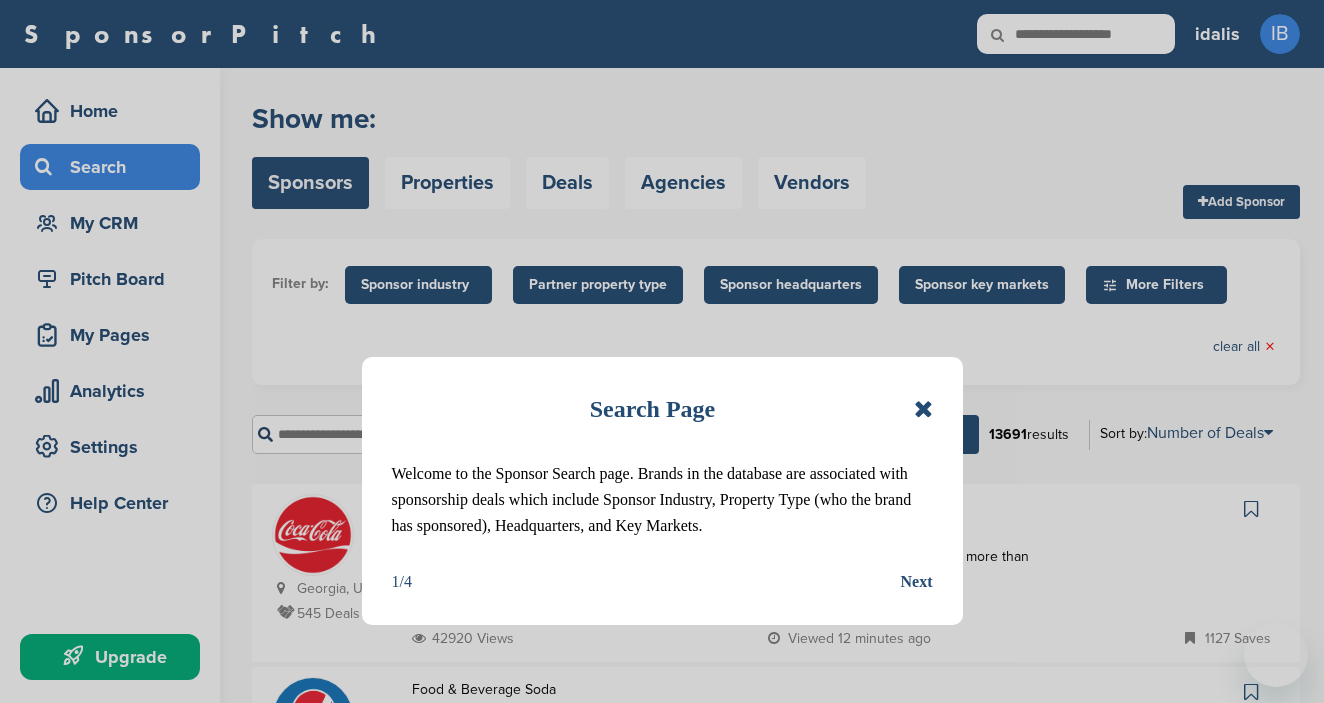 scroll, scrollTop: 0, scrollLeft: 0, axis: both 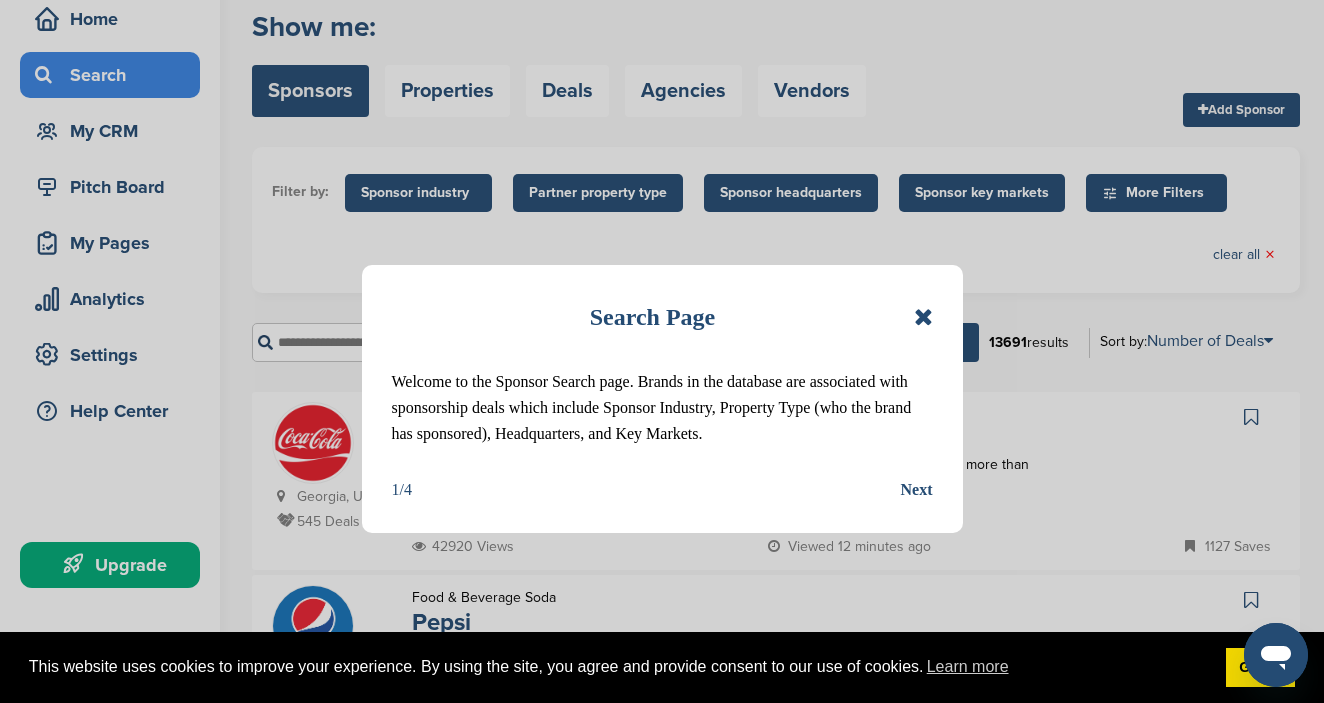 click on "Next" at bounding box center [917, 490] 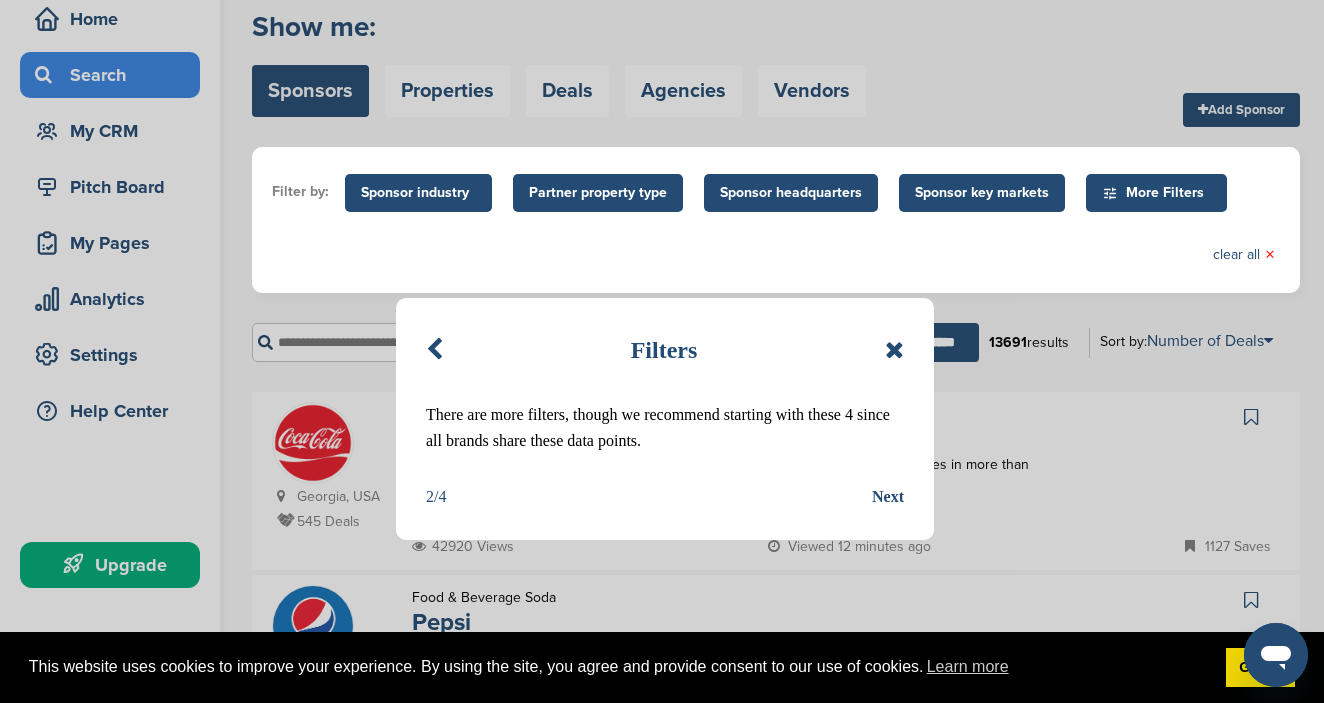 click on "Filters
There are more filters, though we recommend starting with these 4 since all brands share these data points.
2/4
Next" at bounding box center [665, 419] 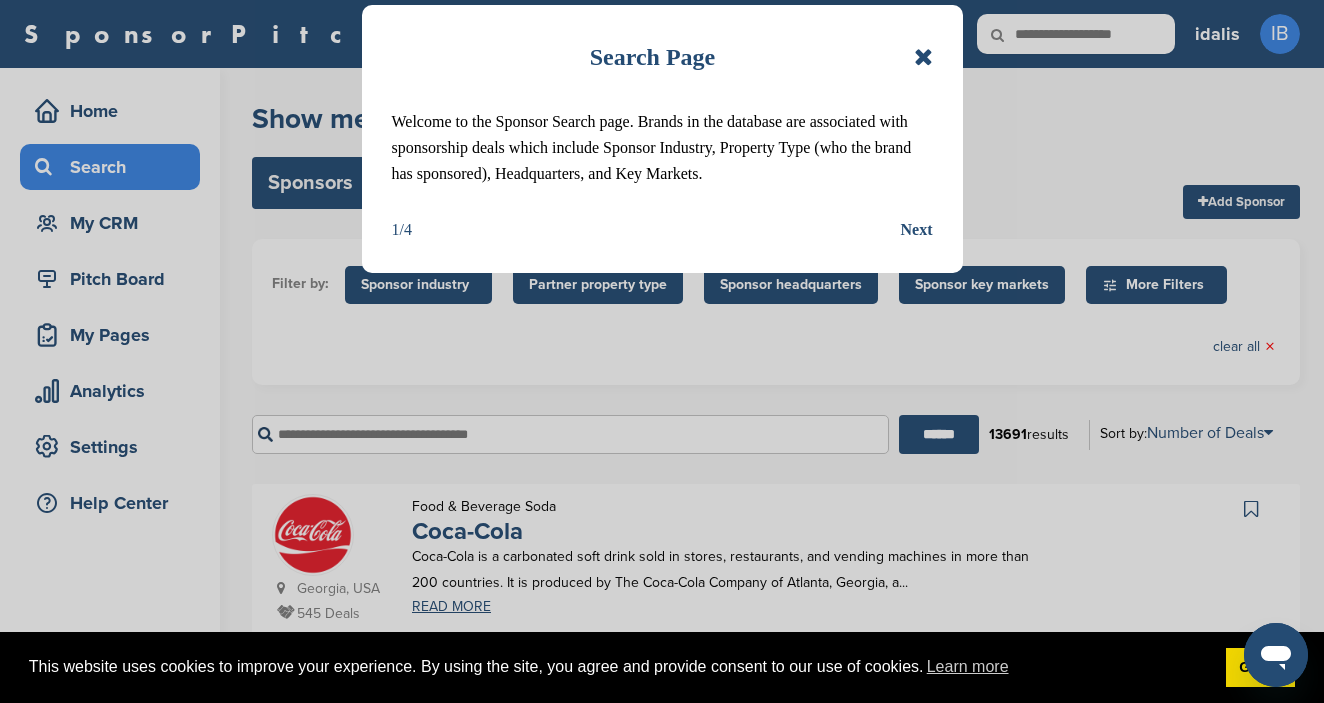 scroll, scrollTop: 0, scrollLeft: 0, axis: both 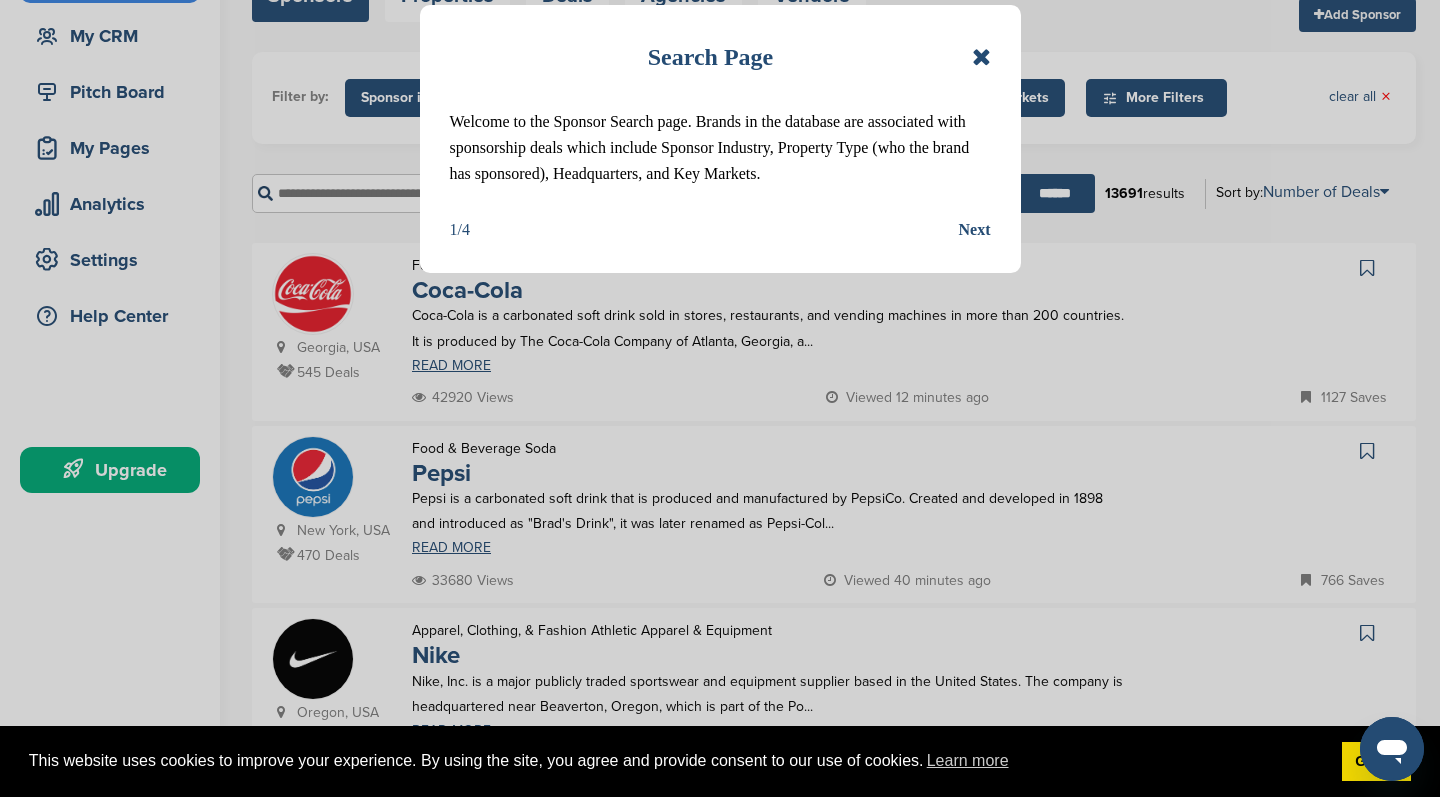 click on "Next" at bounding box center (975, 230) 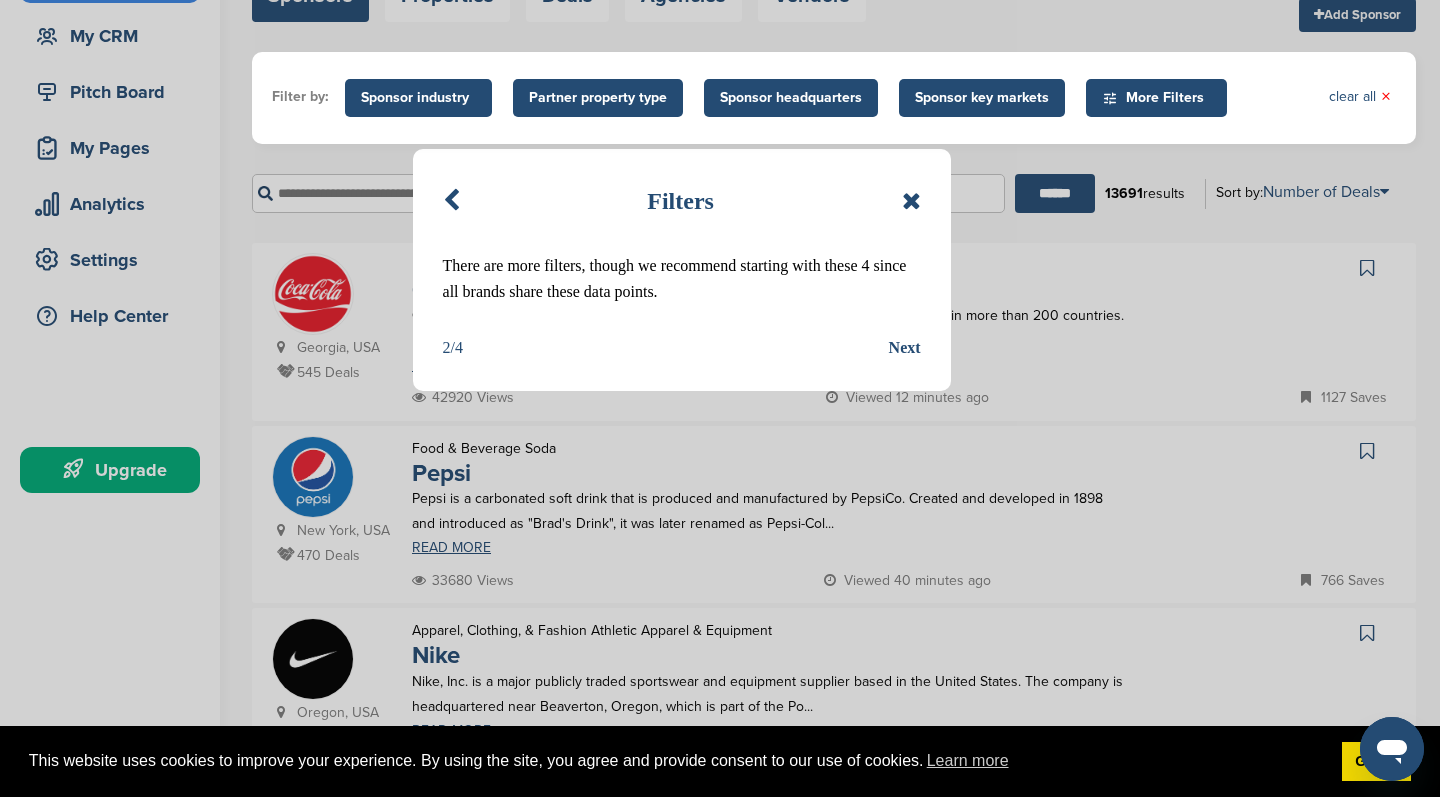click on "Next" at bounding box center (905, 348) 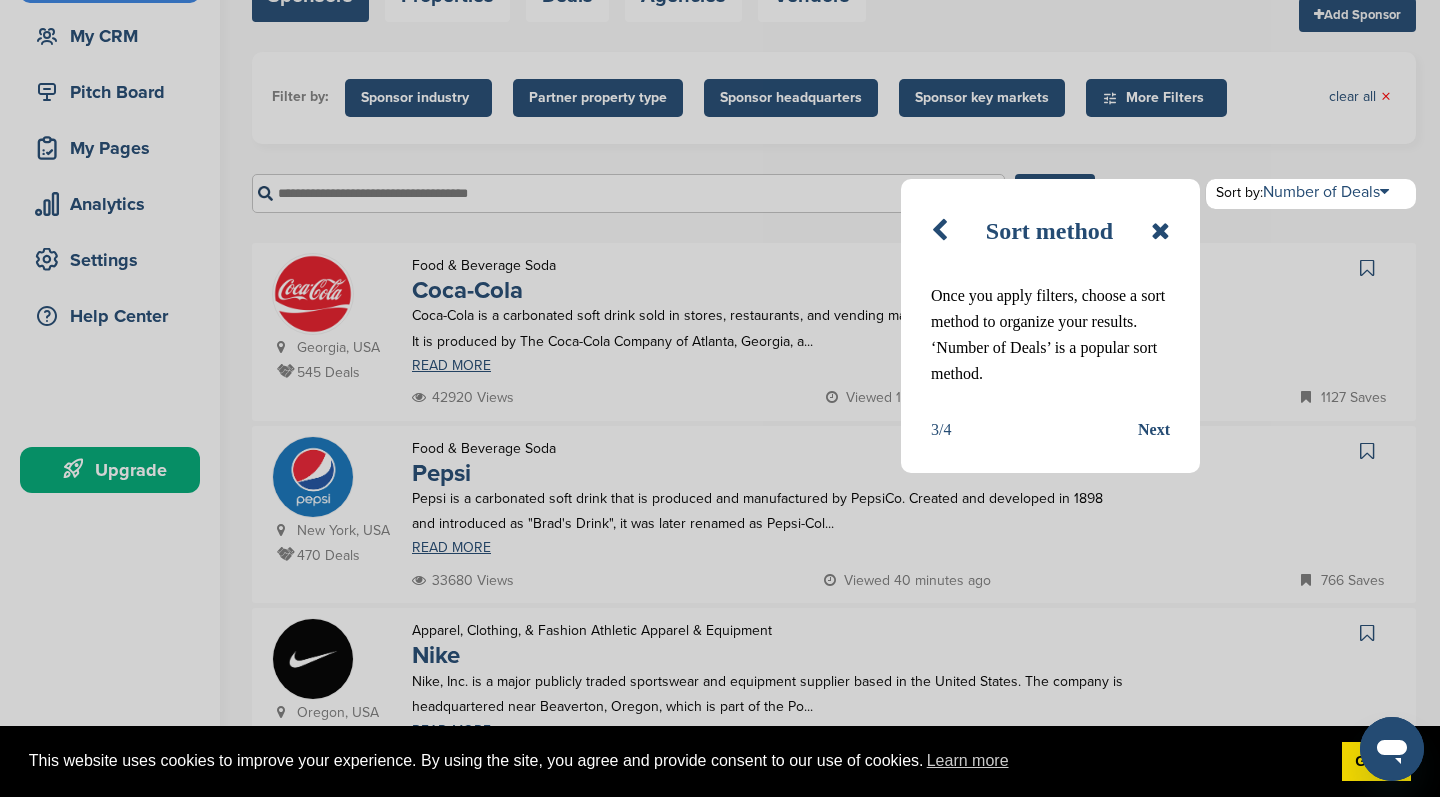 click on "Next" at bounding box center [1154, 430] 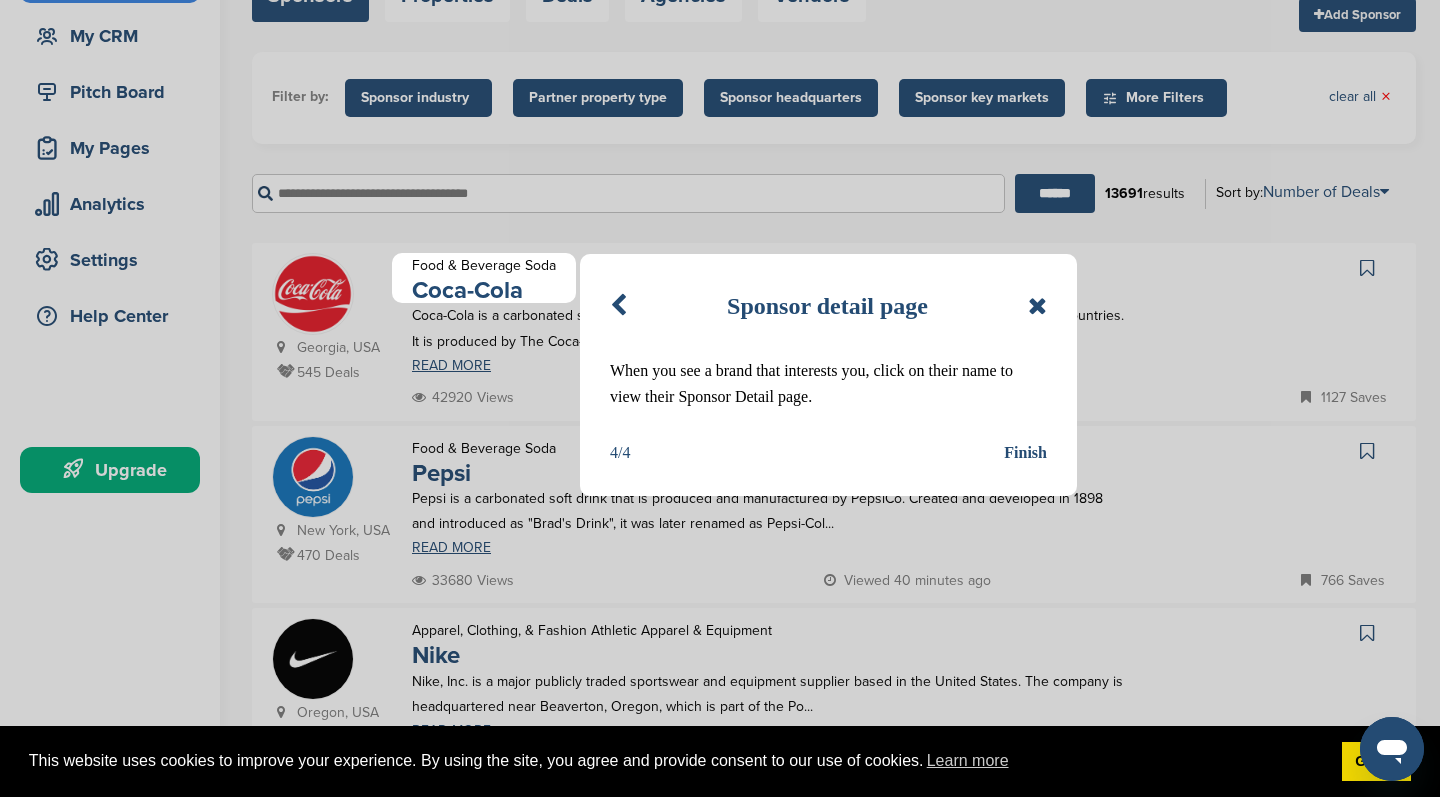 click at bounding box center (618, 306) 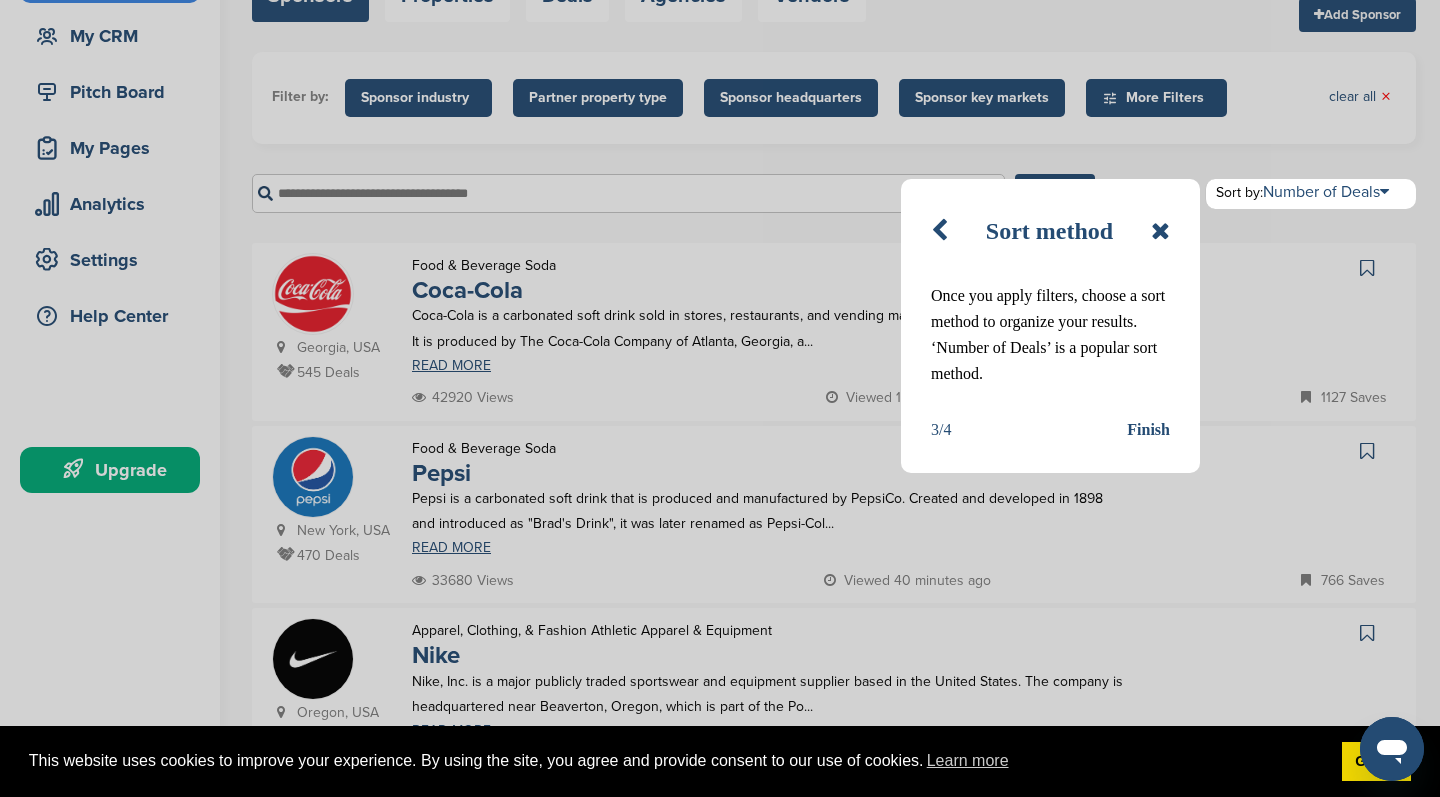 click at bounding box center [939, 231] 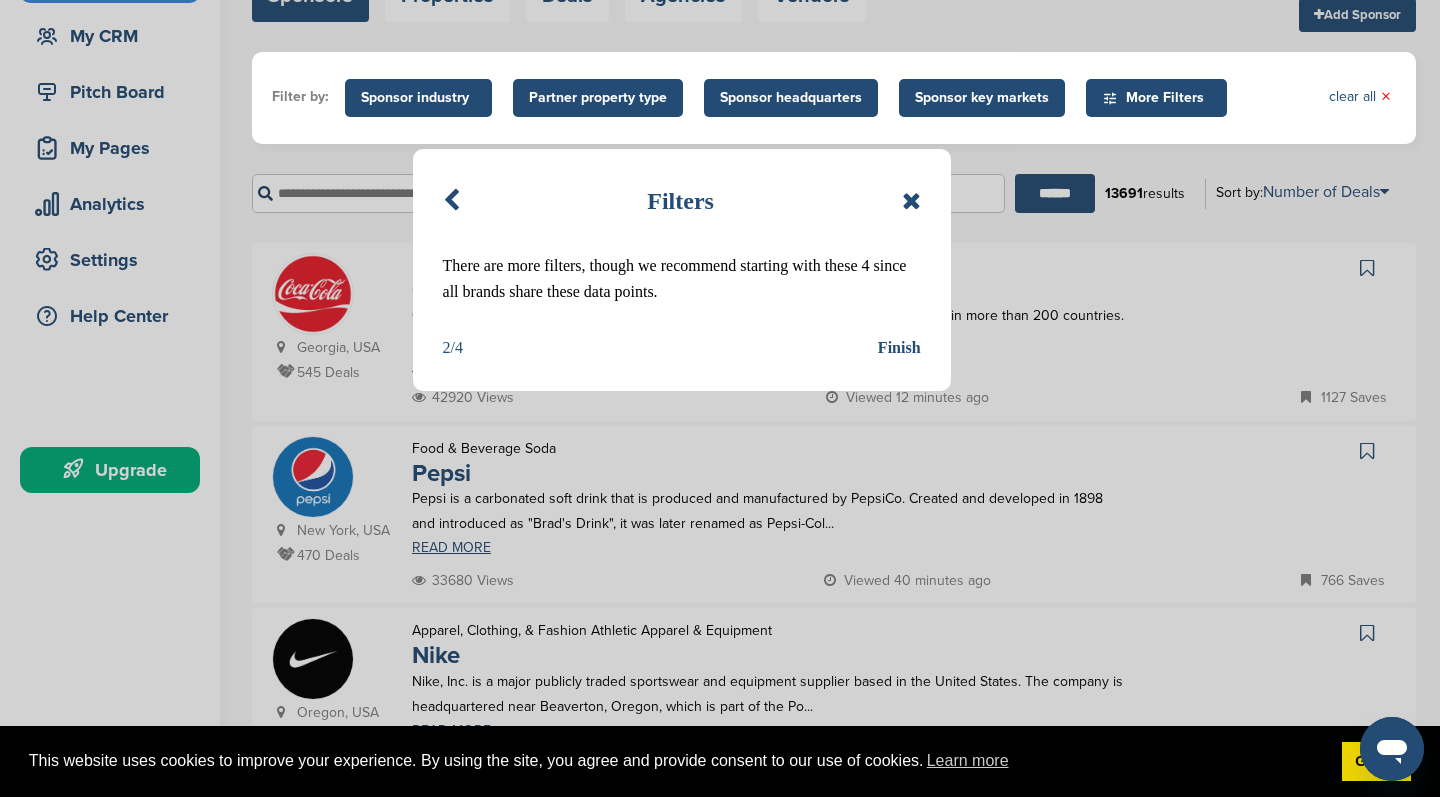 click at bounding box center [451, 201] 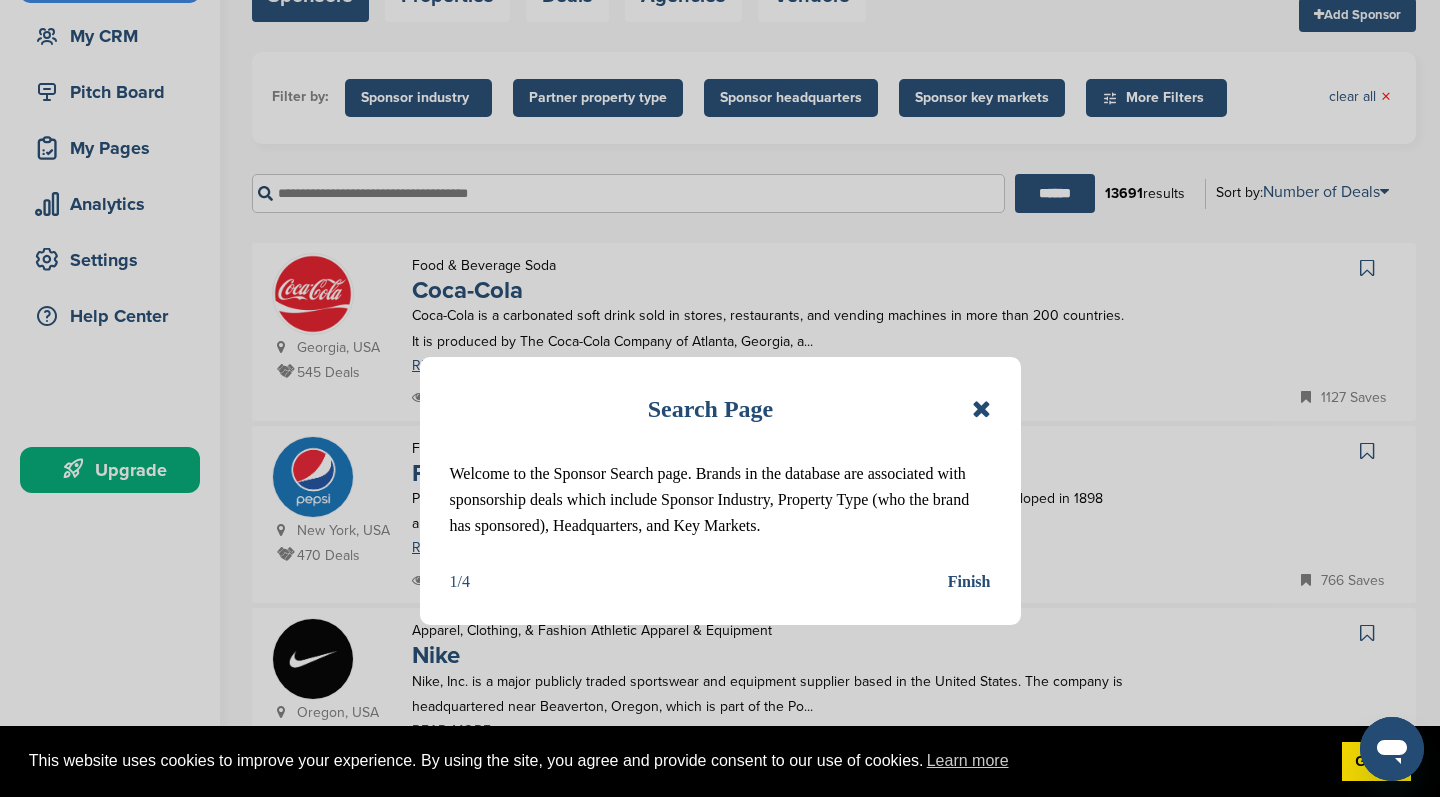 click on "1/4
Finish" at bounding box center [720, 582] 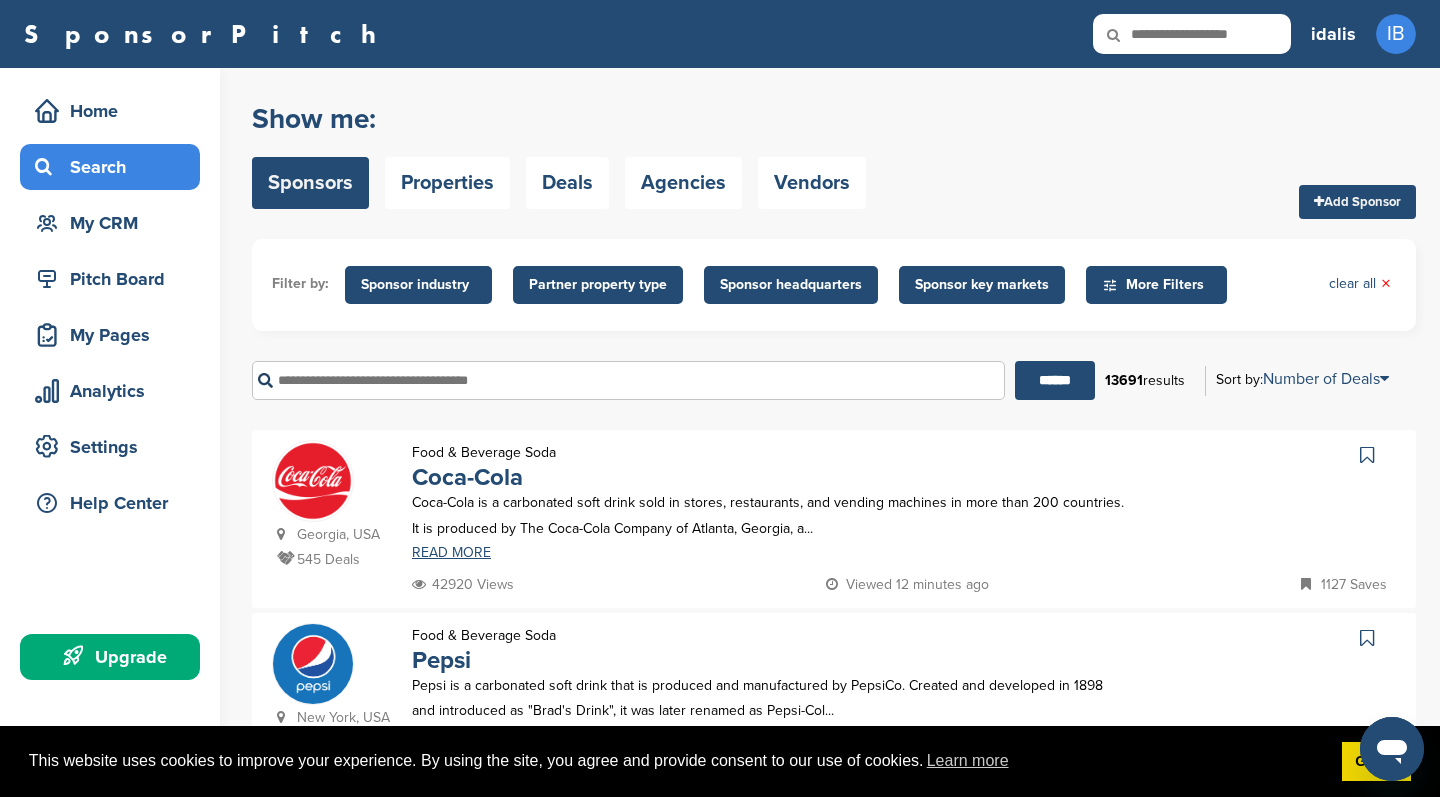 scroll, scrollTop: 0, scrollLeft: 0, axis: both 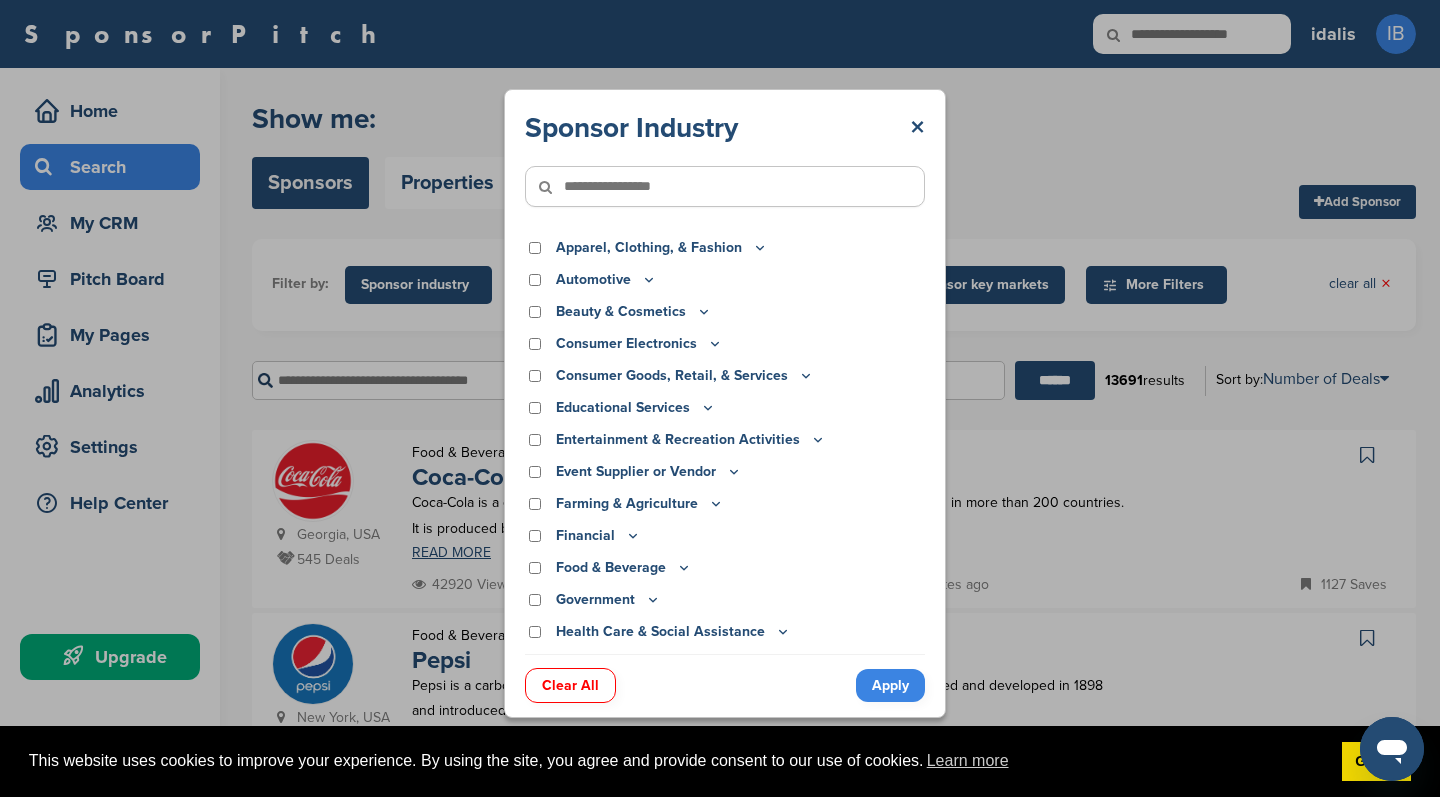 click on "Beauty & Cosmetics" at bounding box center [634, 312] 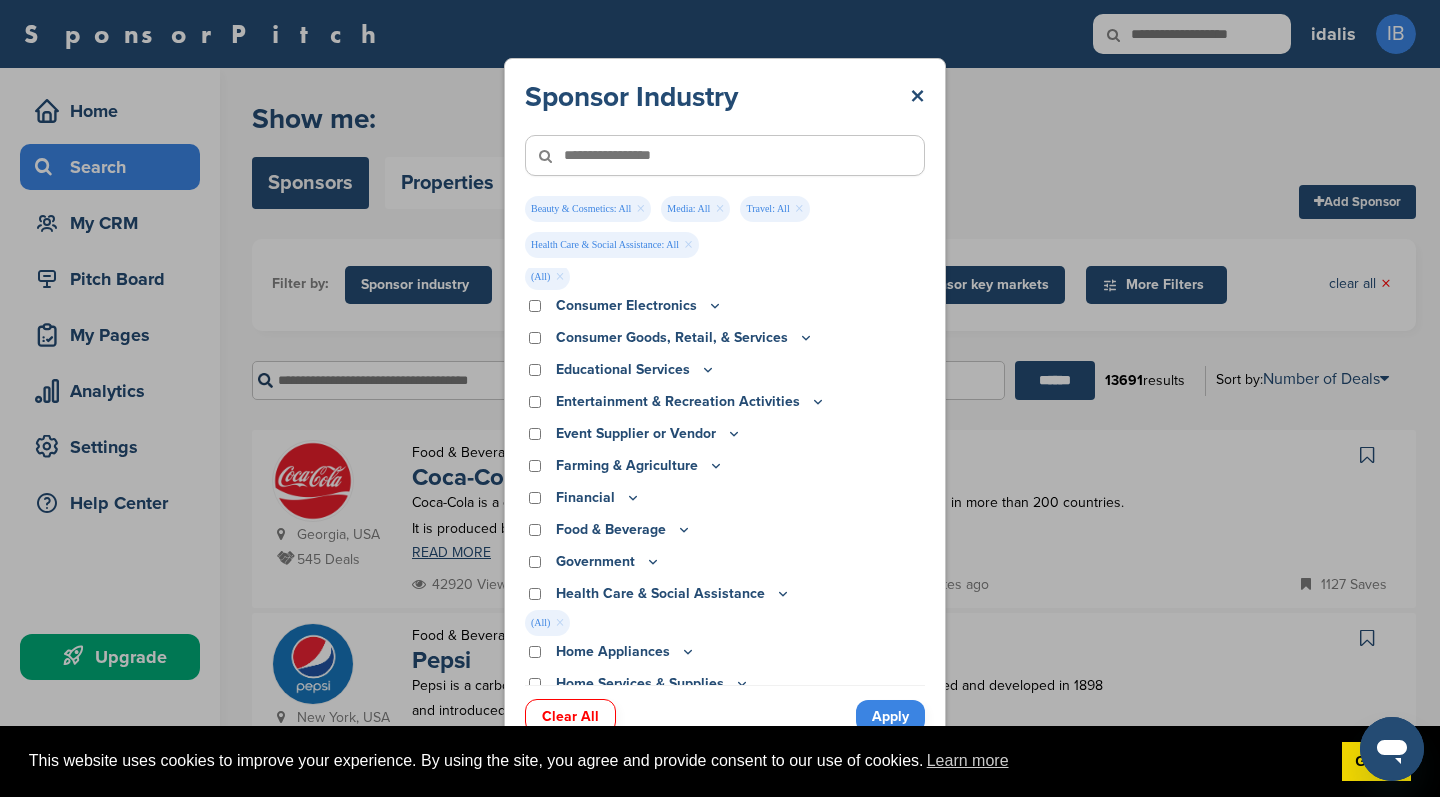 scroll, scrollTop: 96, scrollLeft: 0, axis: vertical 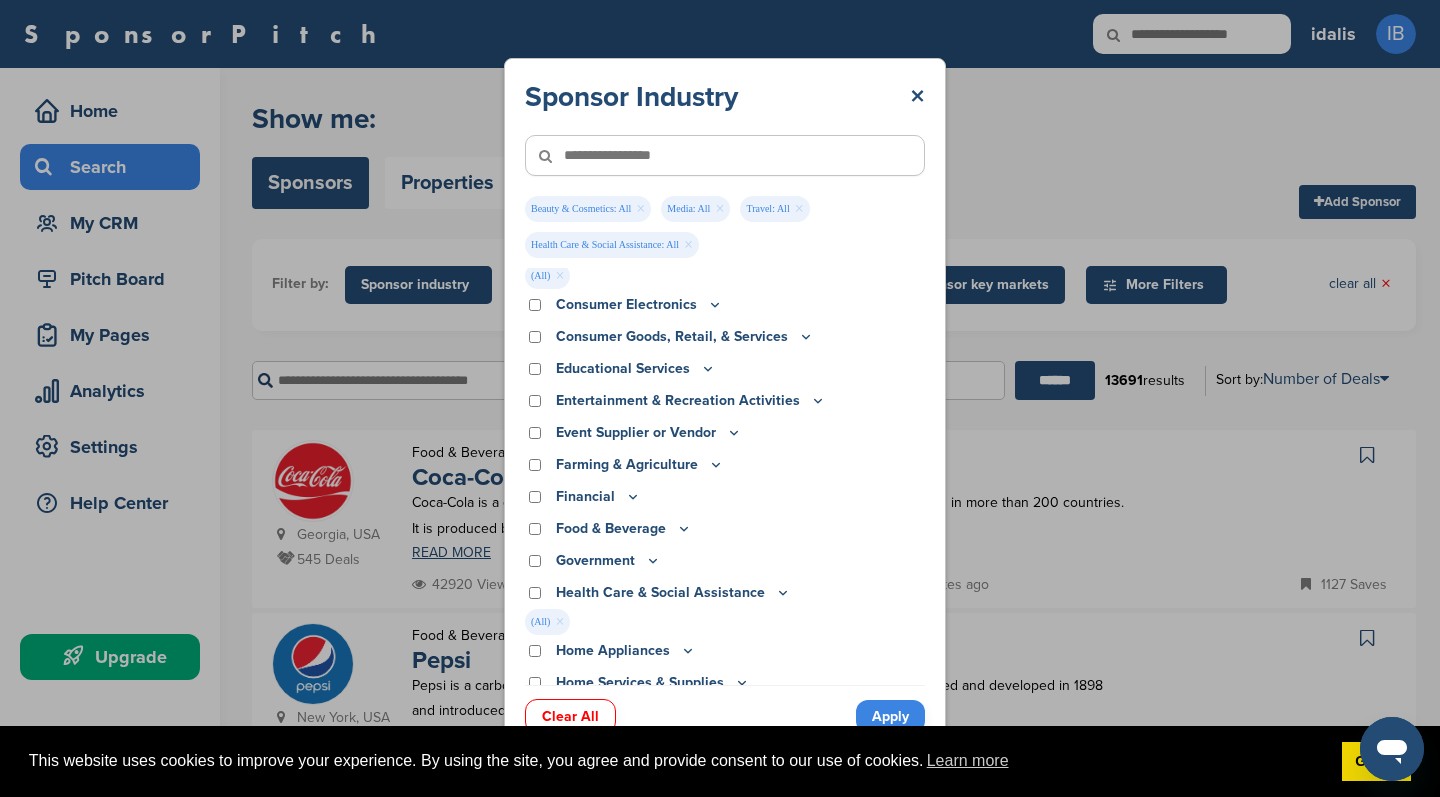 click on "Apply" at bounding box center (890, 716) 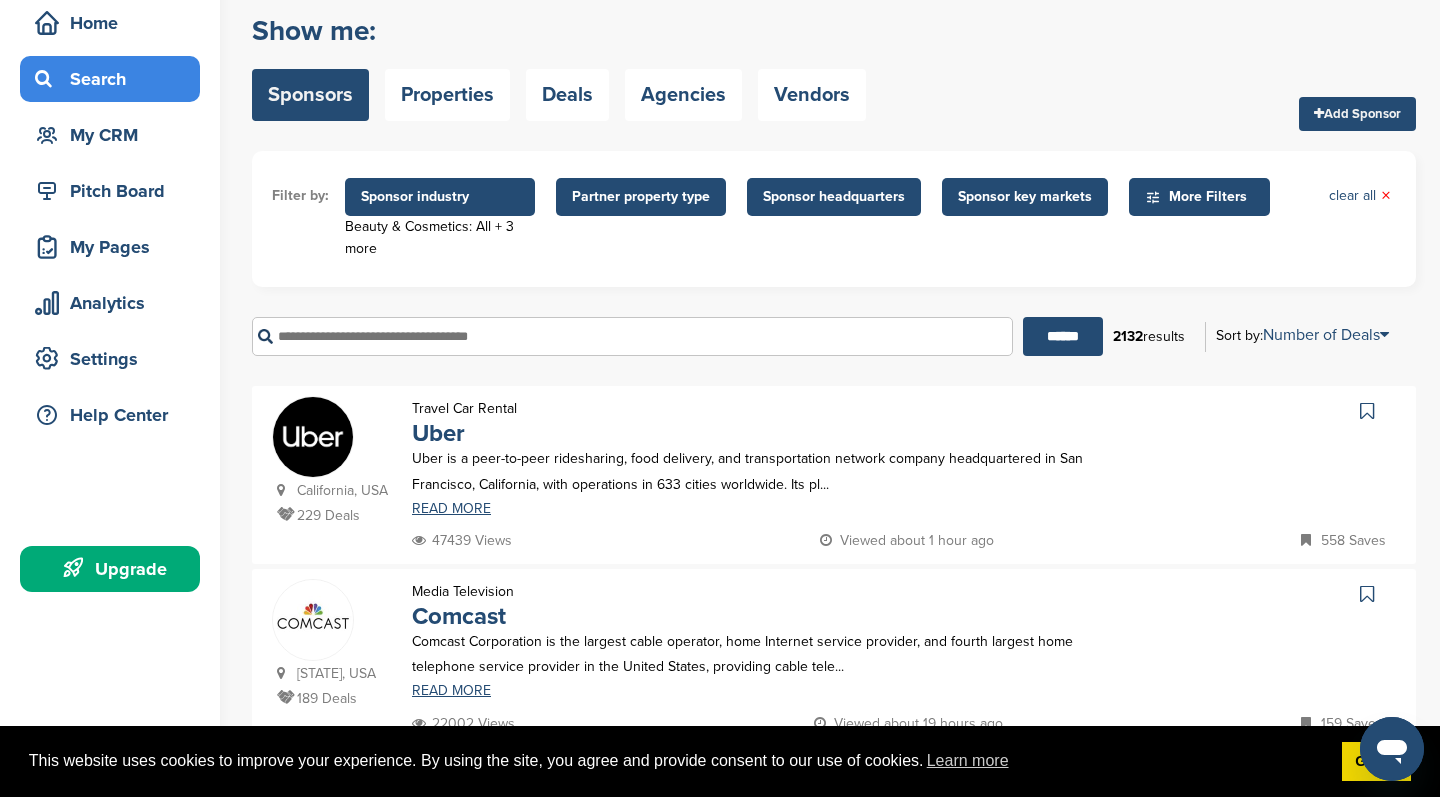 scroll, scrollTop: 87, scrollLeft: 0, axis: vertical 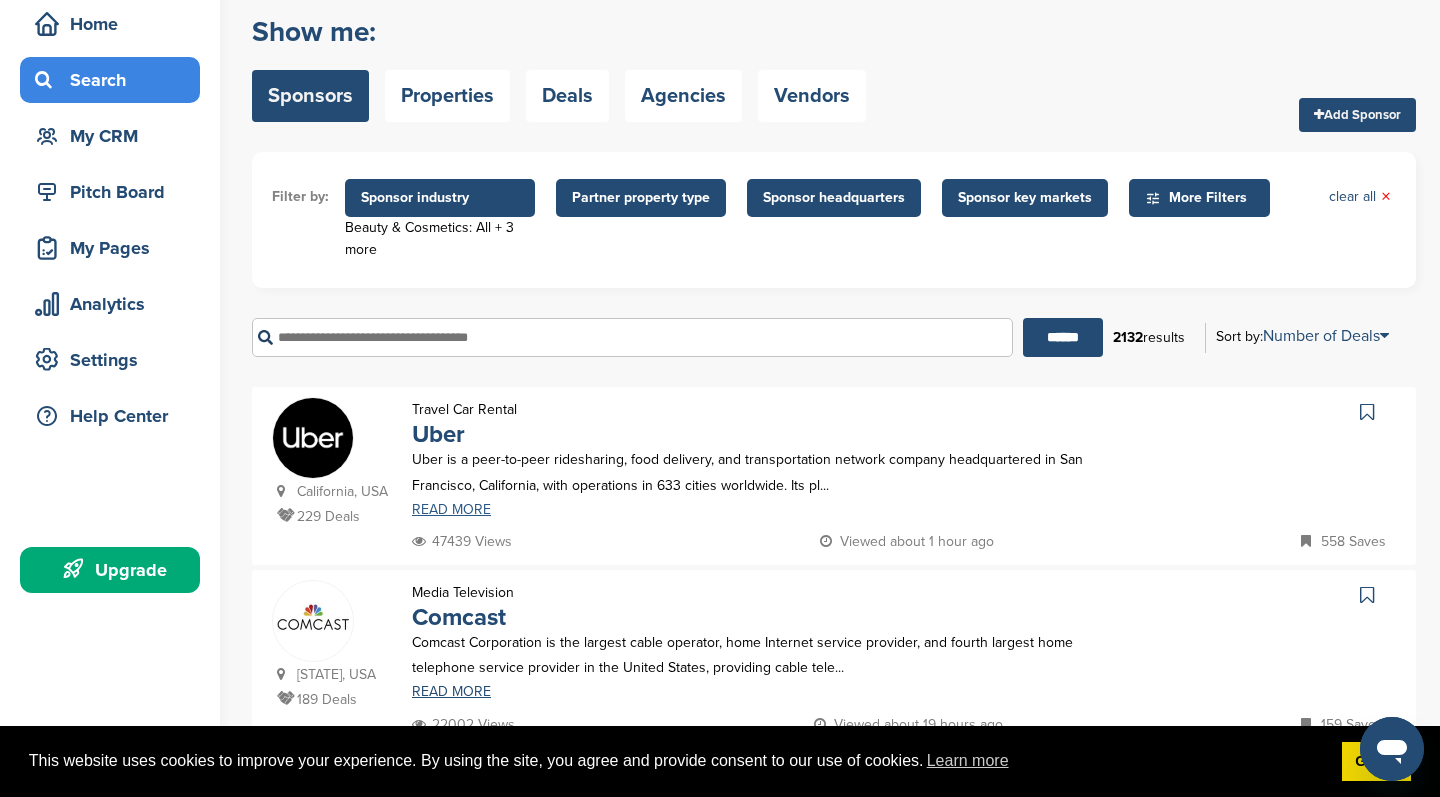 click on "READ MORE" at bounding box center (768, 510) 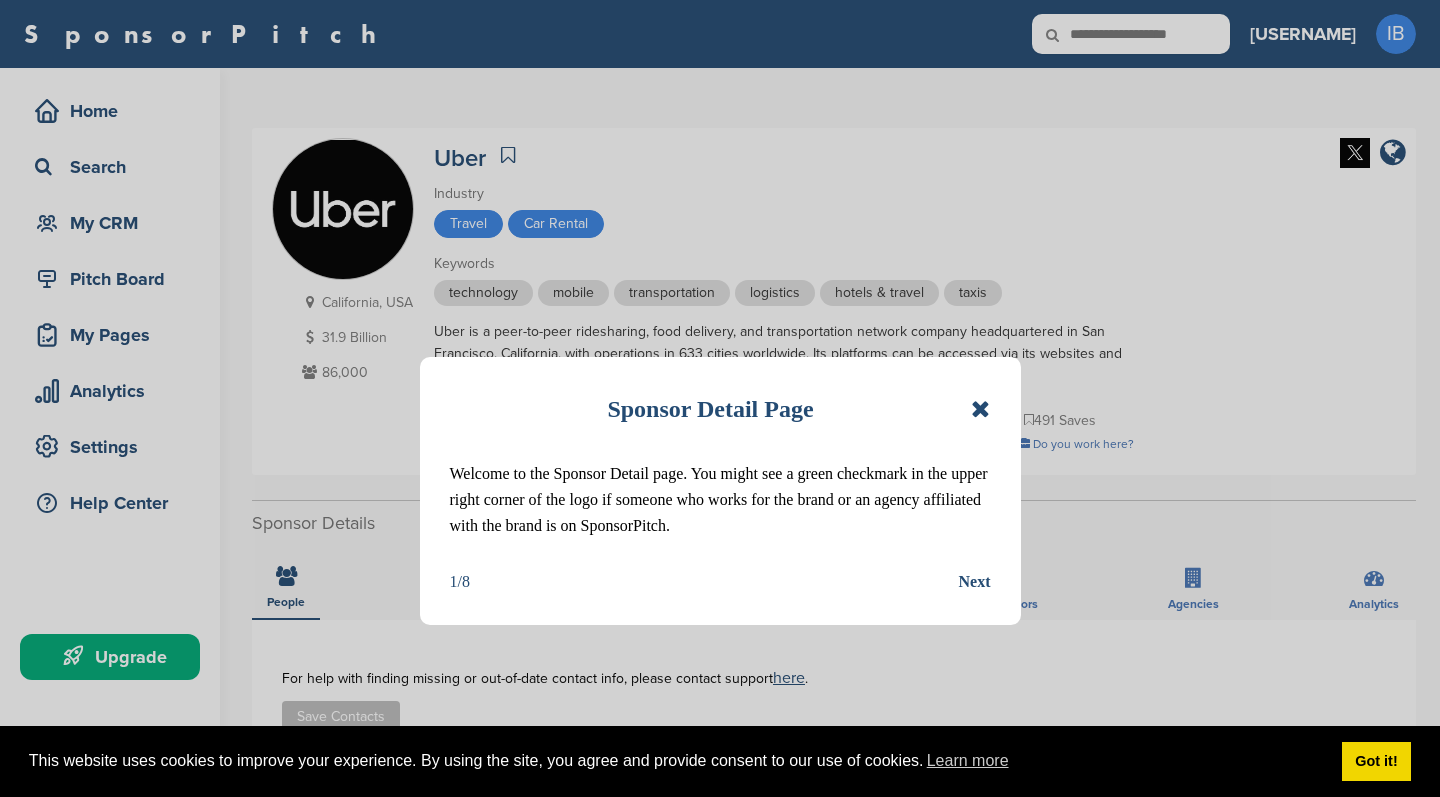 scroll, scrollTop: 0, scrollLeft: 0, axis: both 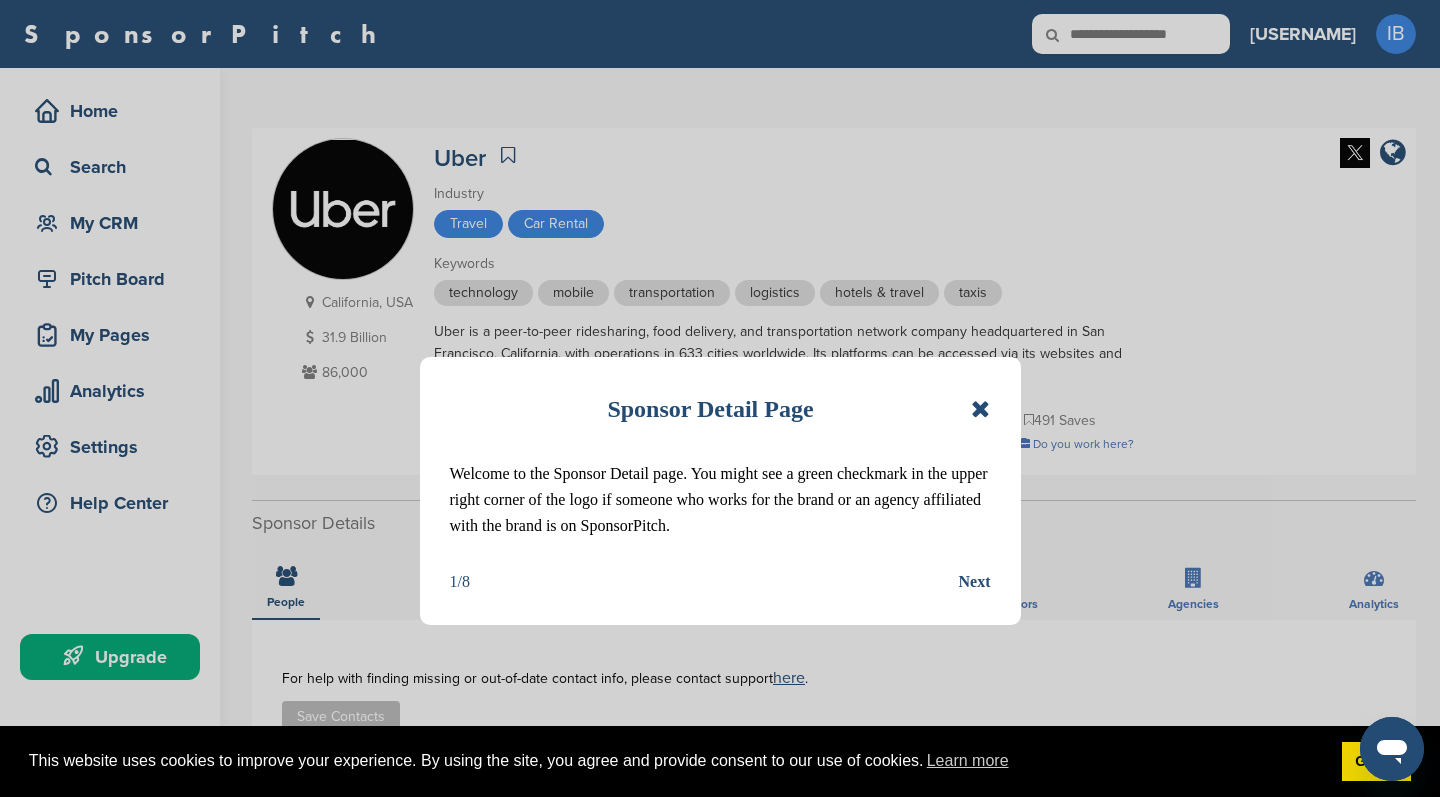 click on "Next" at bounding box center (975, 582) 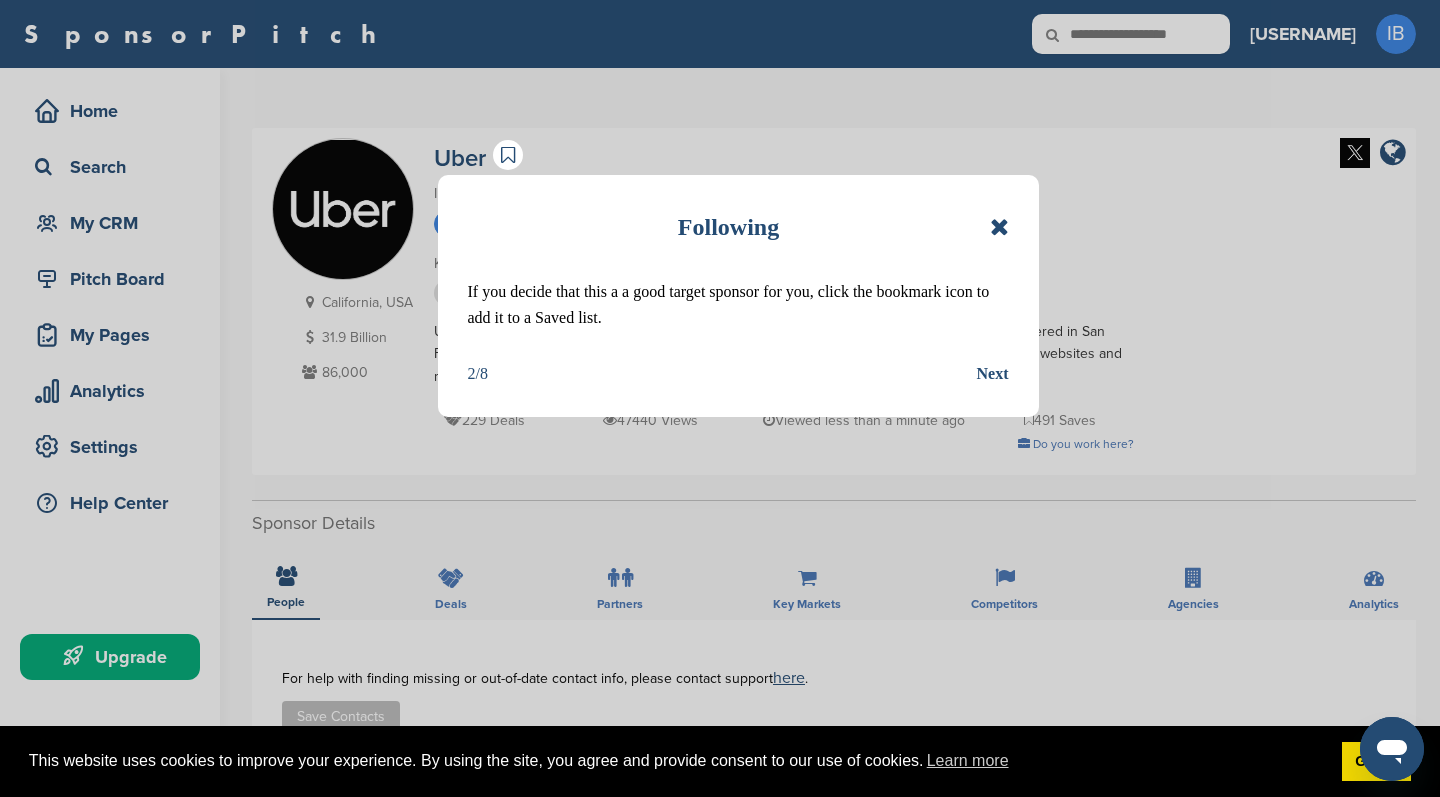click on "Next" at bounding box center (993, 374) 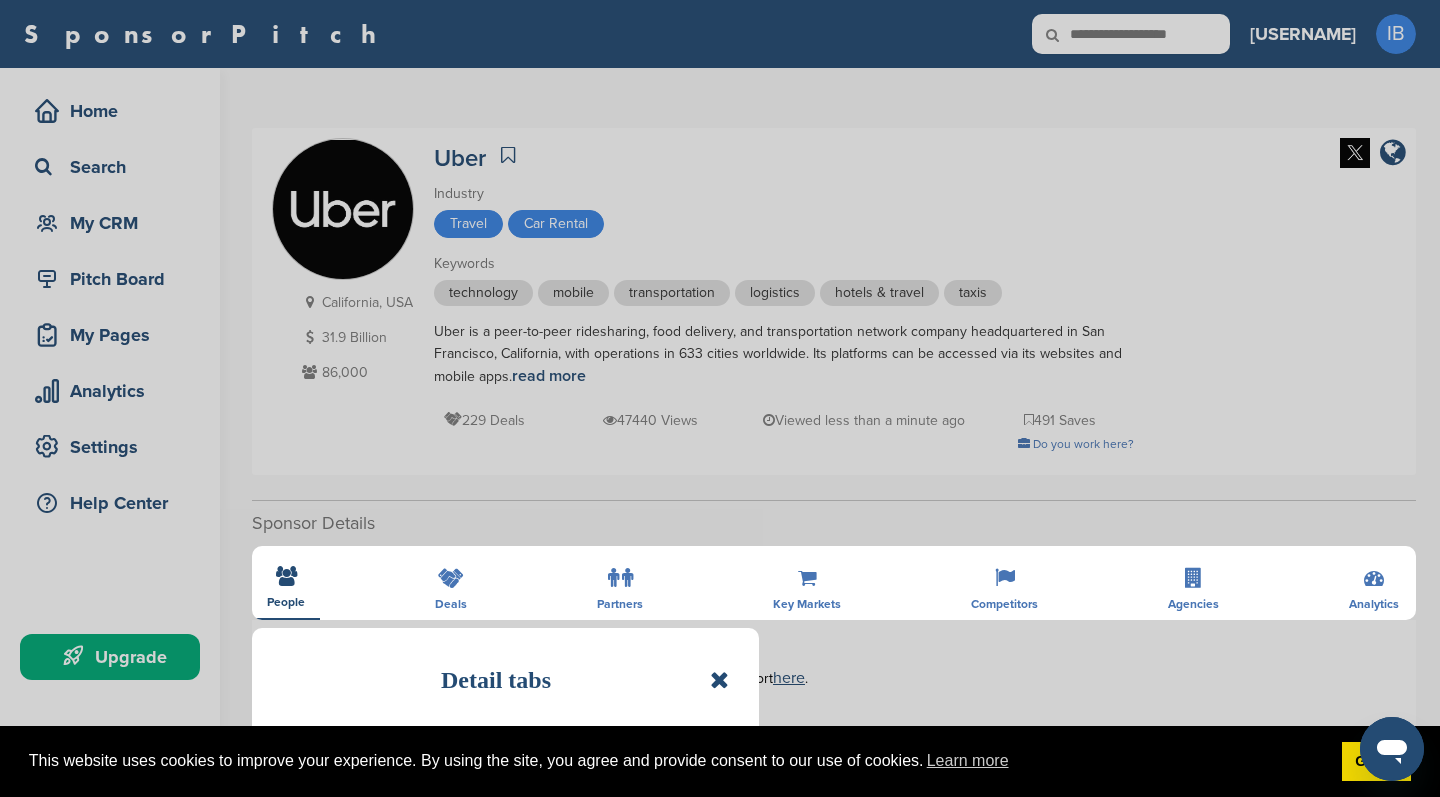scroll, scrollTop: 0, scrollLeft: 0, axis: both 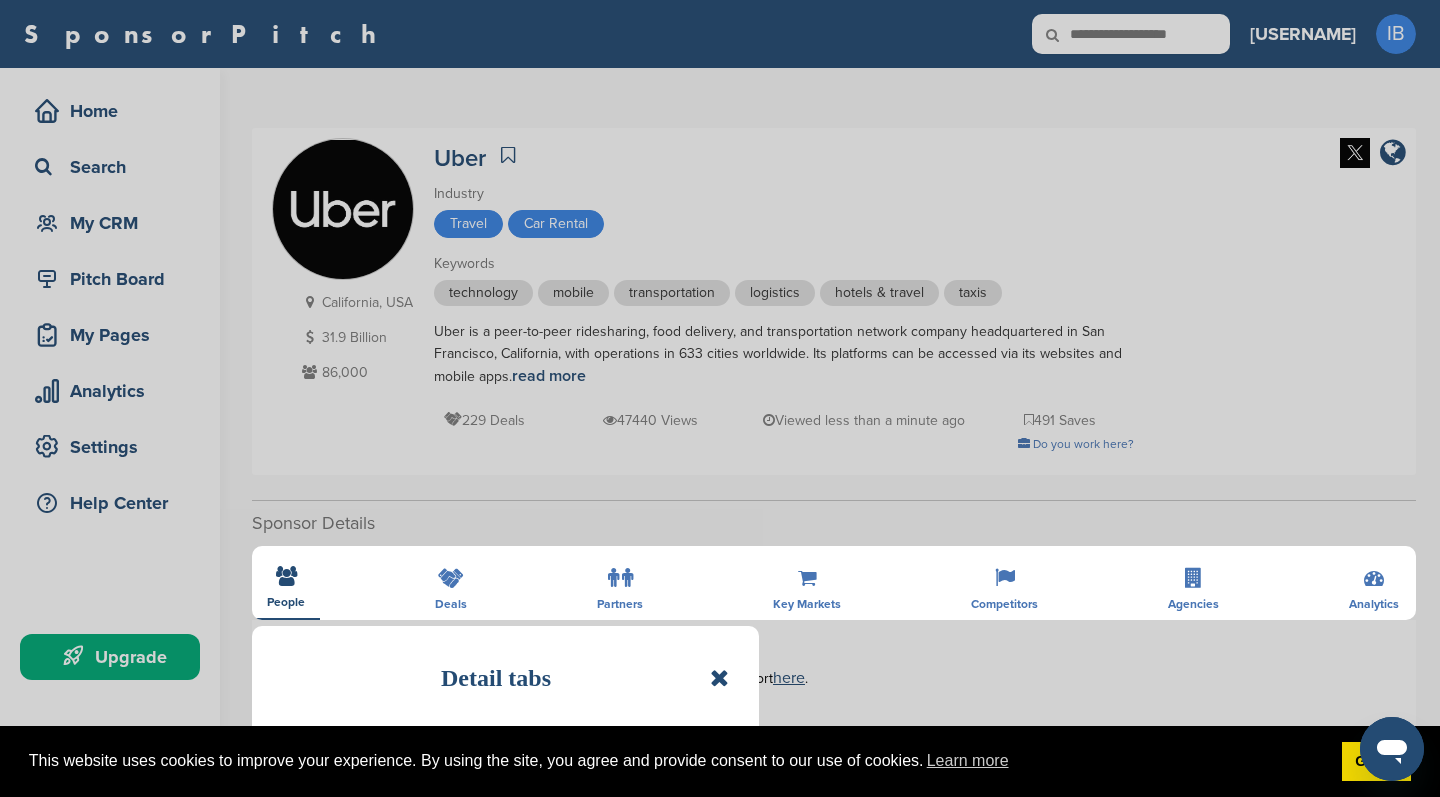 click on "Detail tabs
Helpful tabs to check out are People, Key Markets, Competitors, Agencies, and Deal Analytics.
3/8
Next" at bounding box center [720, 398] 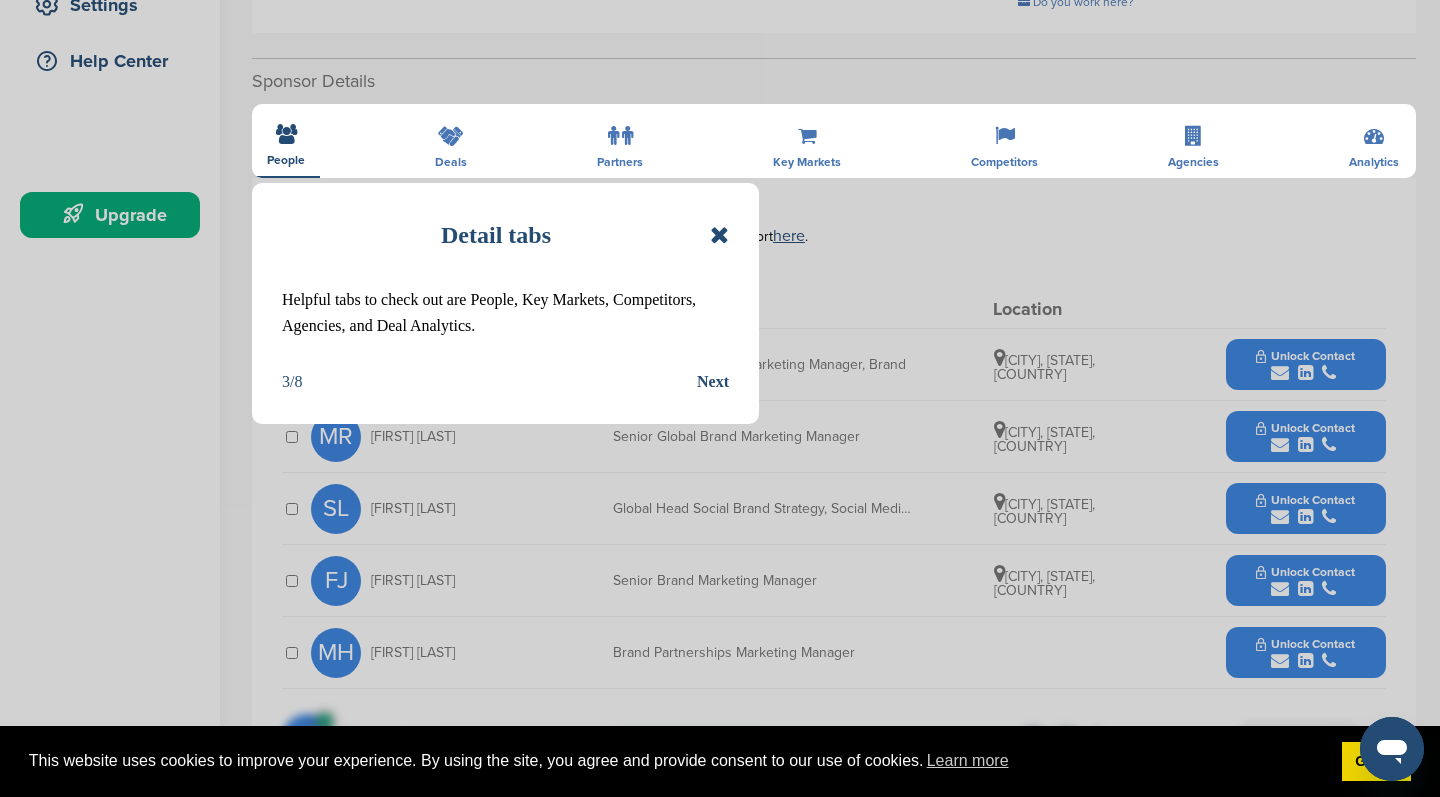 scroll, scrollTop: 443, scrollLeft: 0, axis: vertical 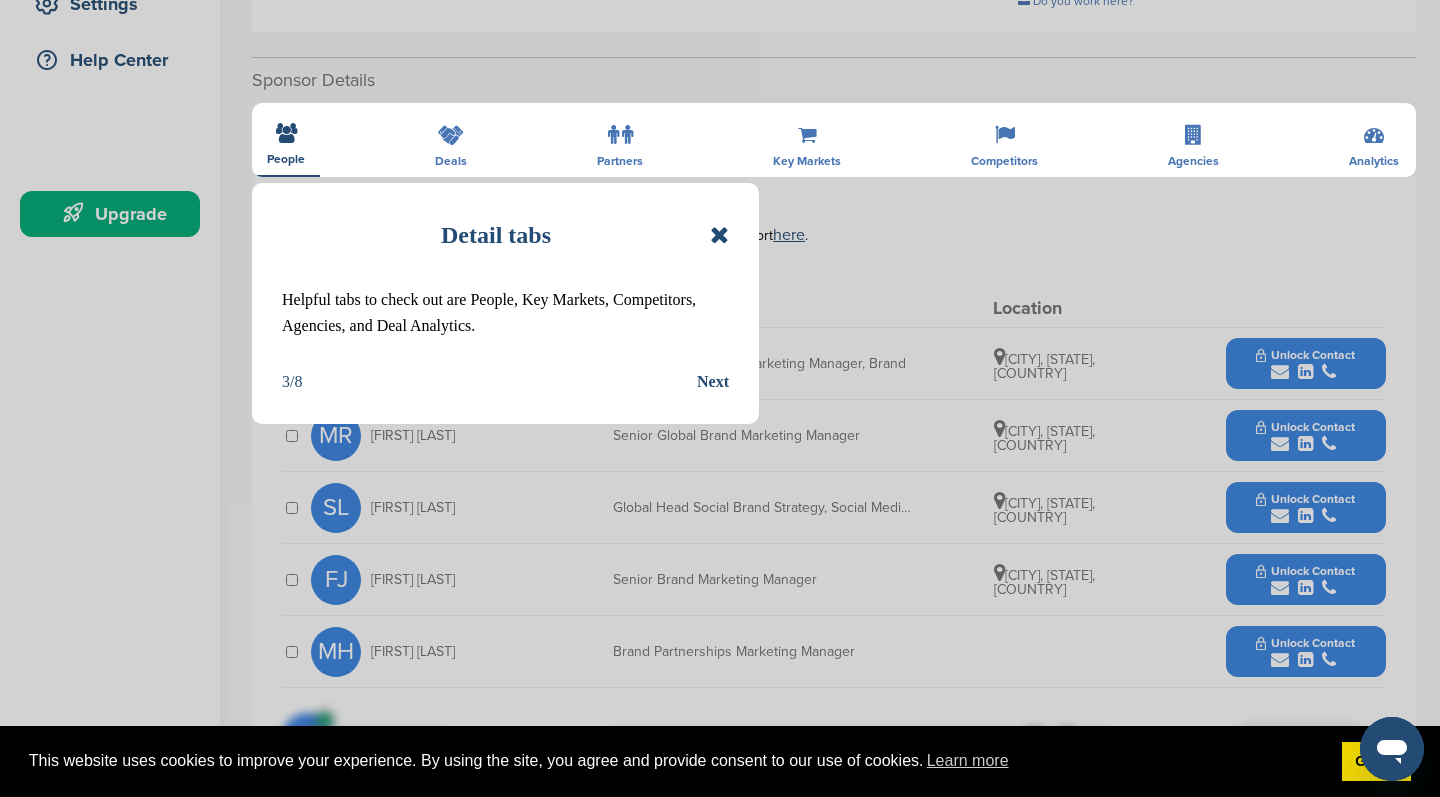 click on "Next" at bounding box center (713, 382) 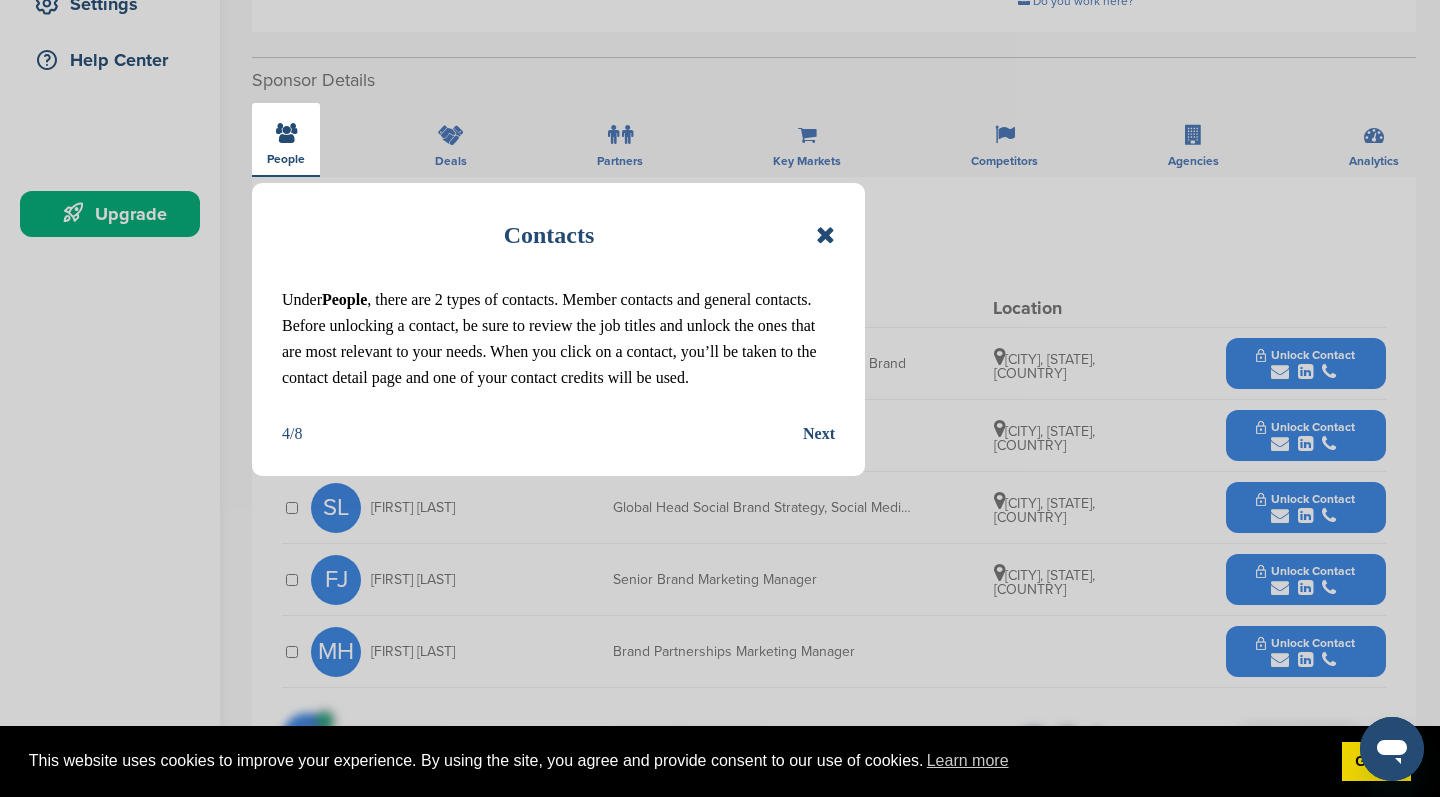 click on "Next" at bounding box center [819, 434] 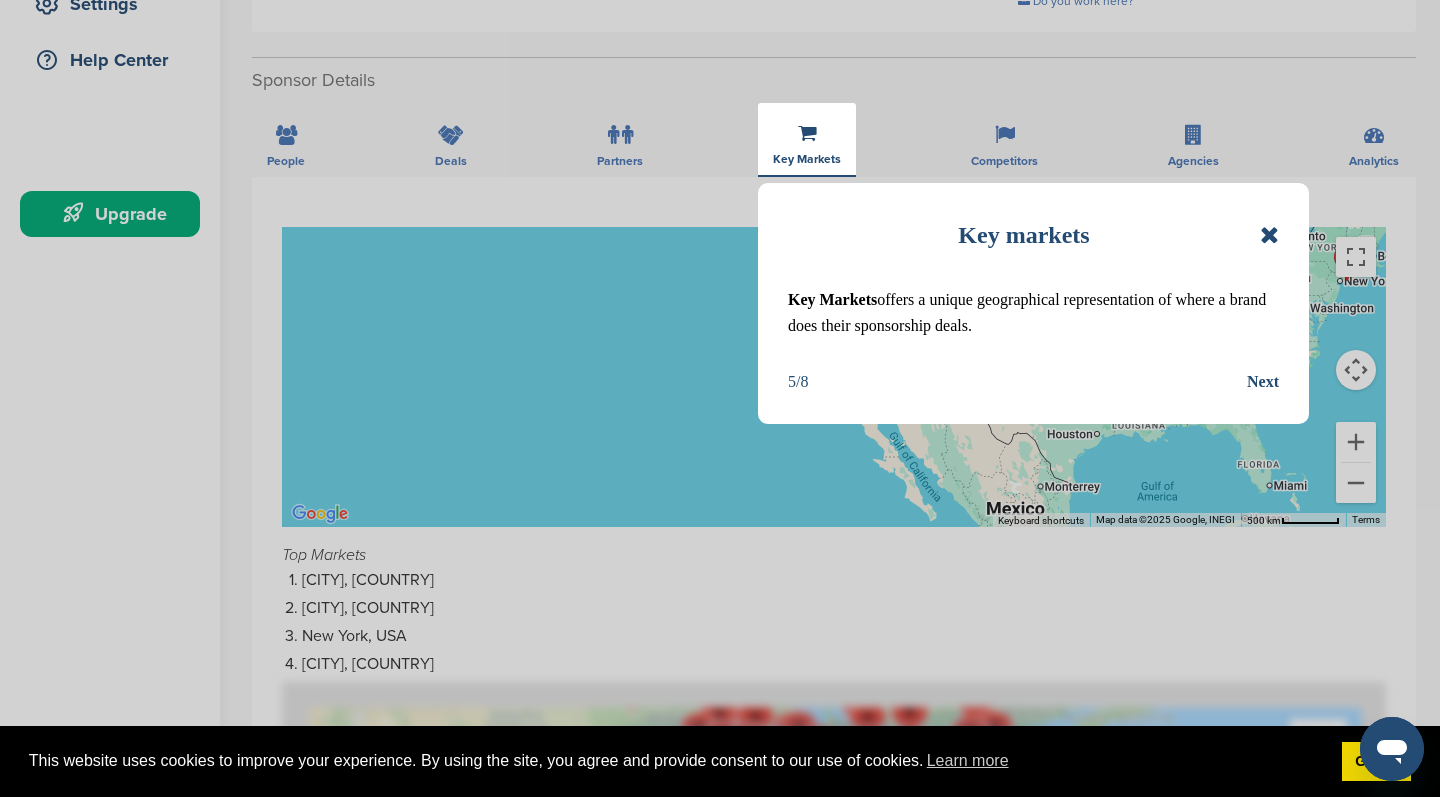 click on "Next" at bounding box center [1263, 382] 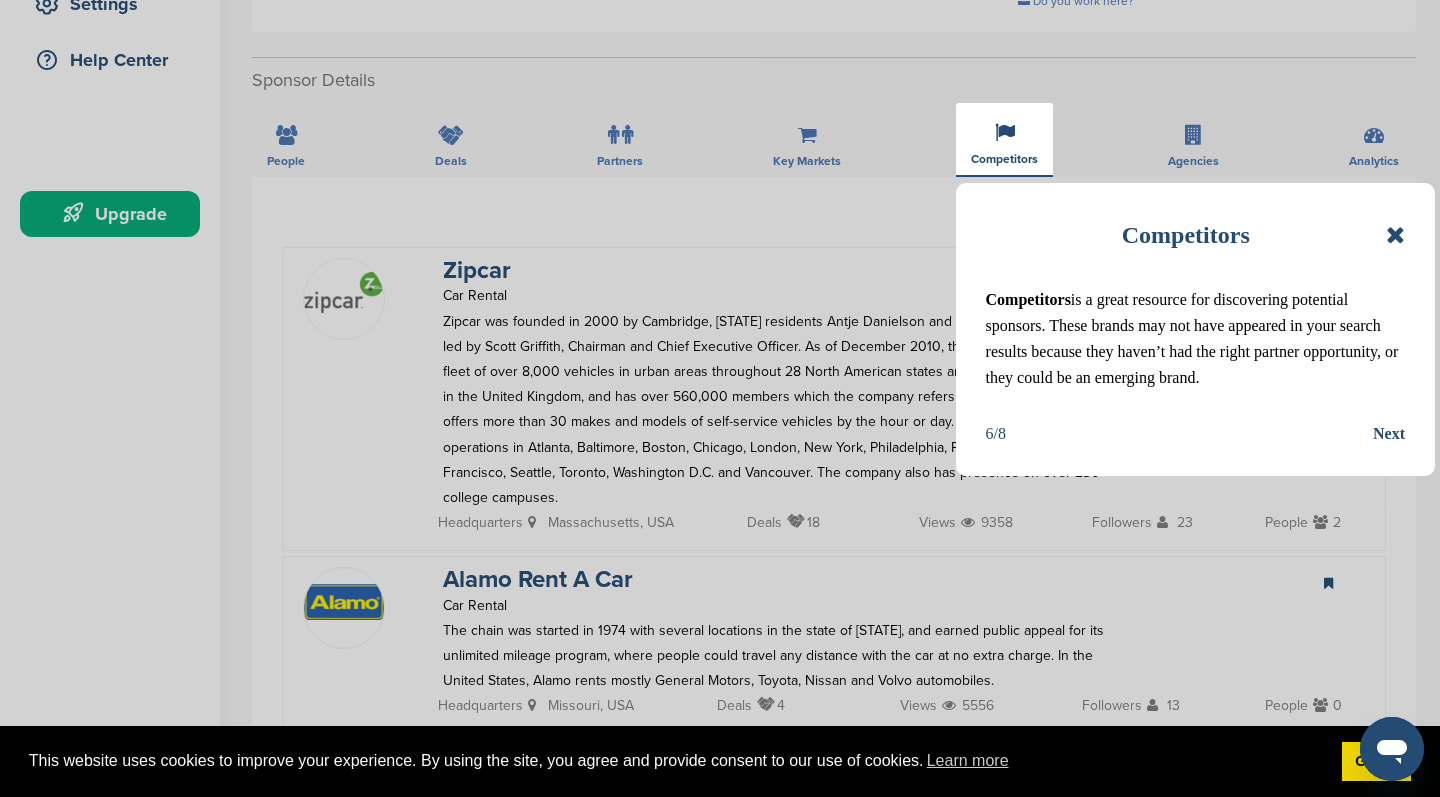 click on "Next" at bounding box center [1389, 434] 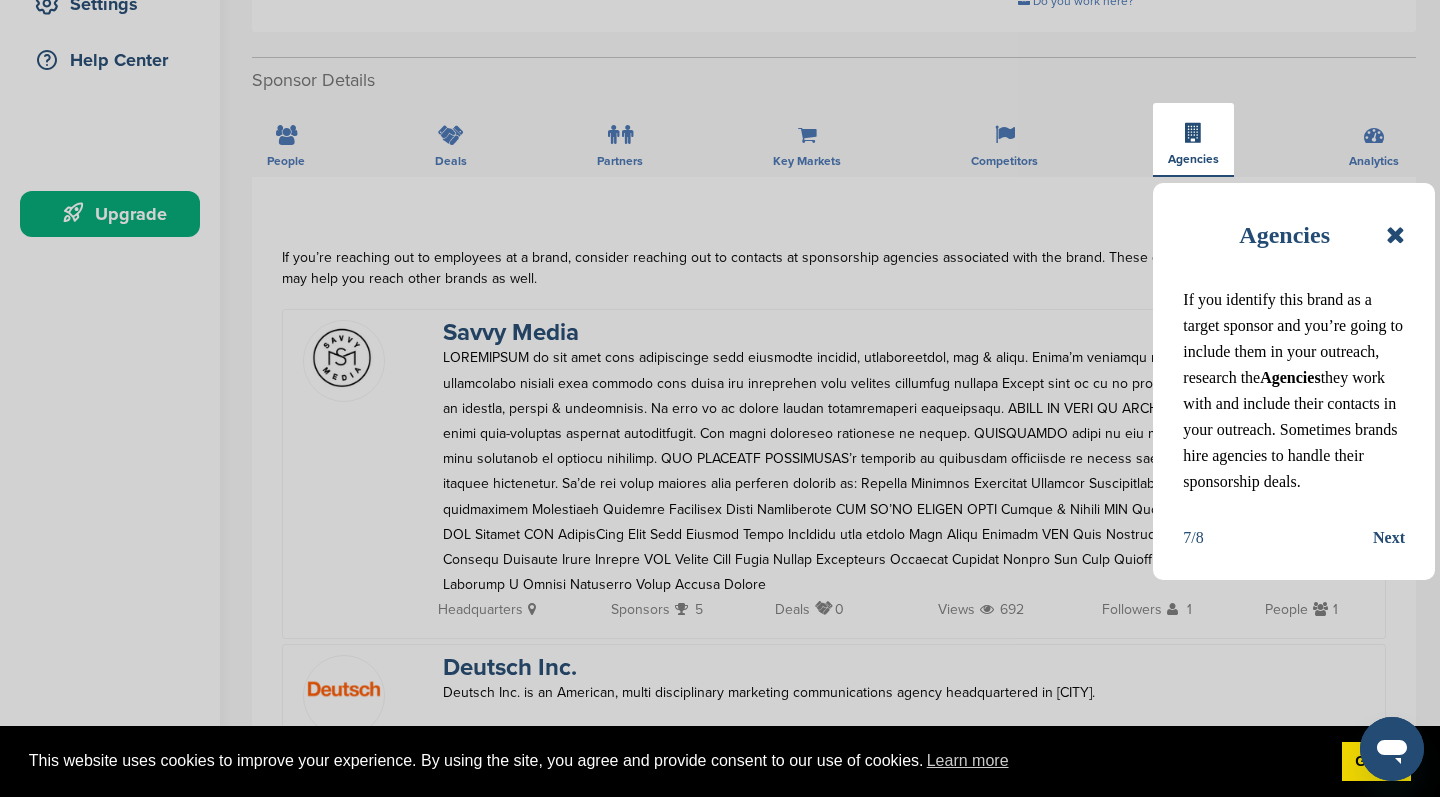 click on "Next" at bounding box center (1389, 538) 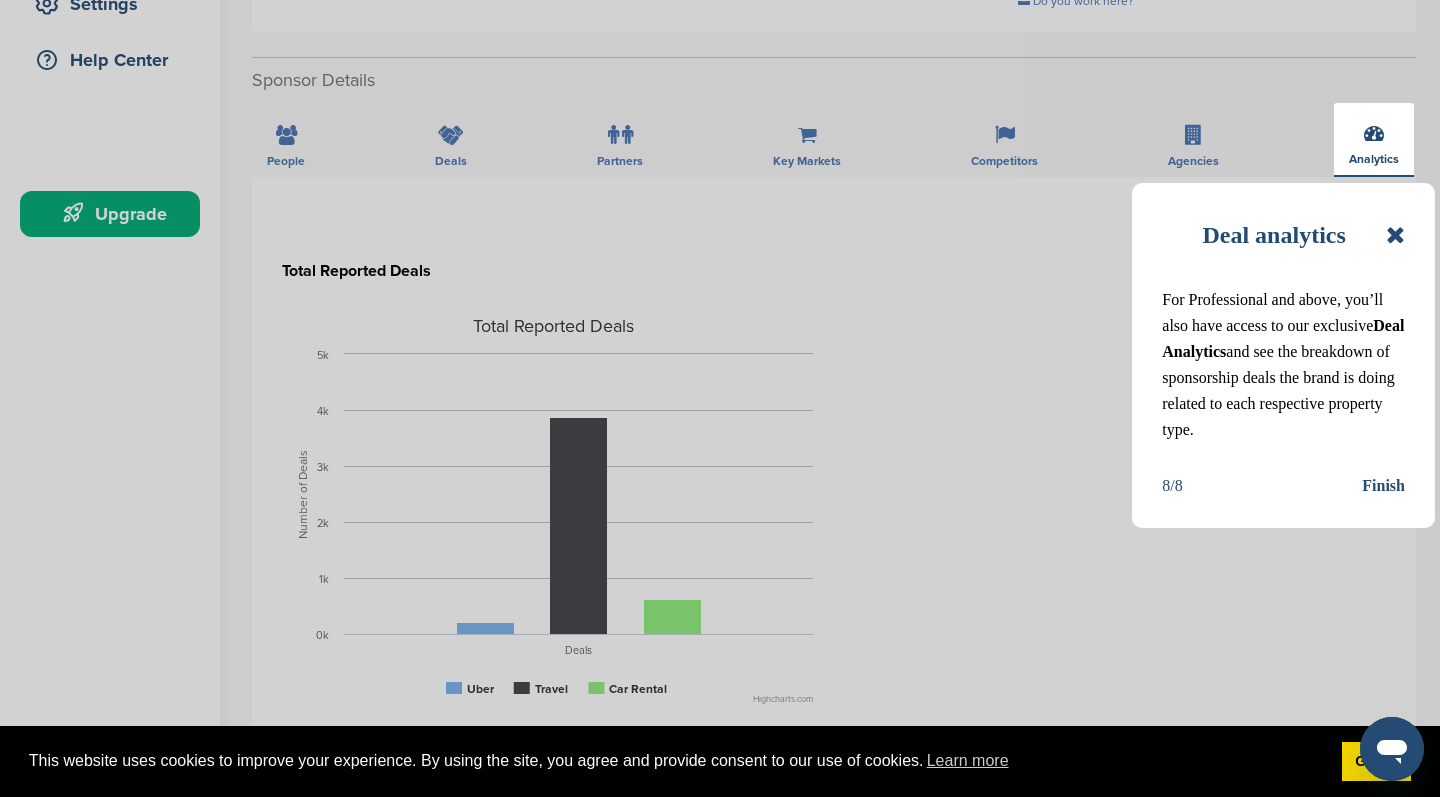 click on "Finish" at bounding box center [1383, 486] 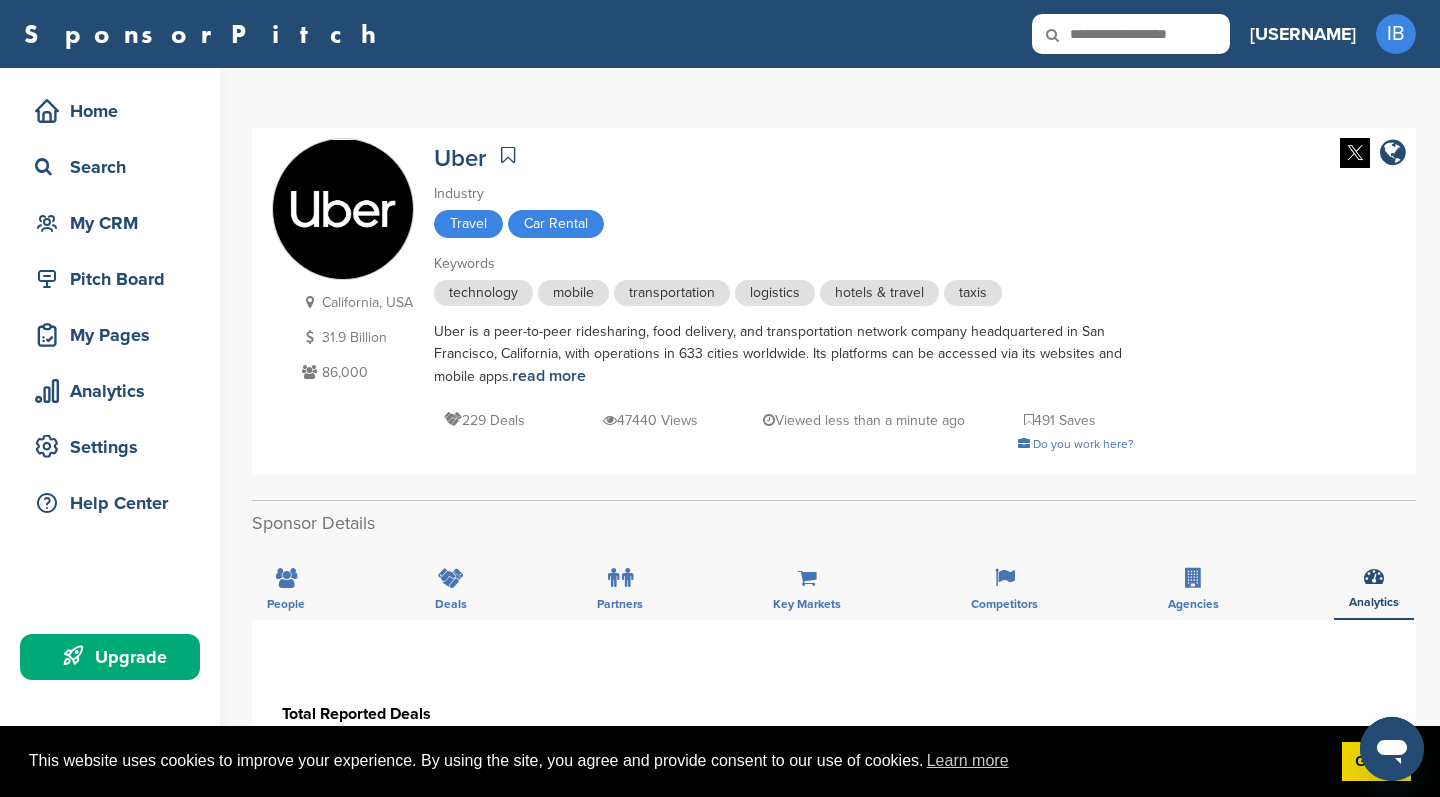 scroll, scrollTop: 0, scrollLeft: 0, axis: both 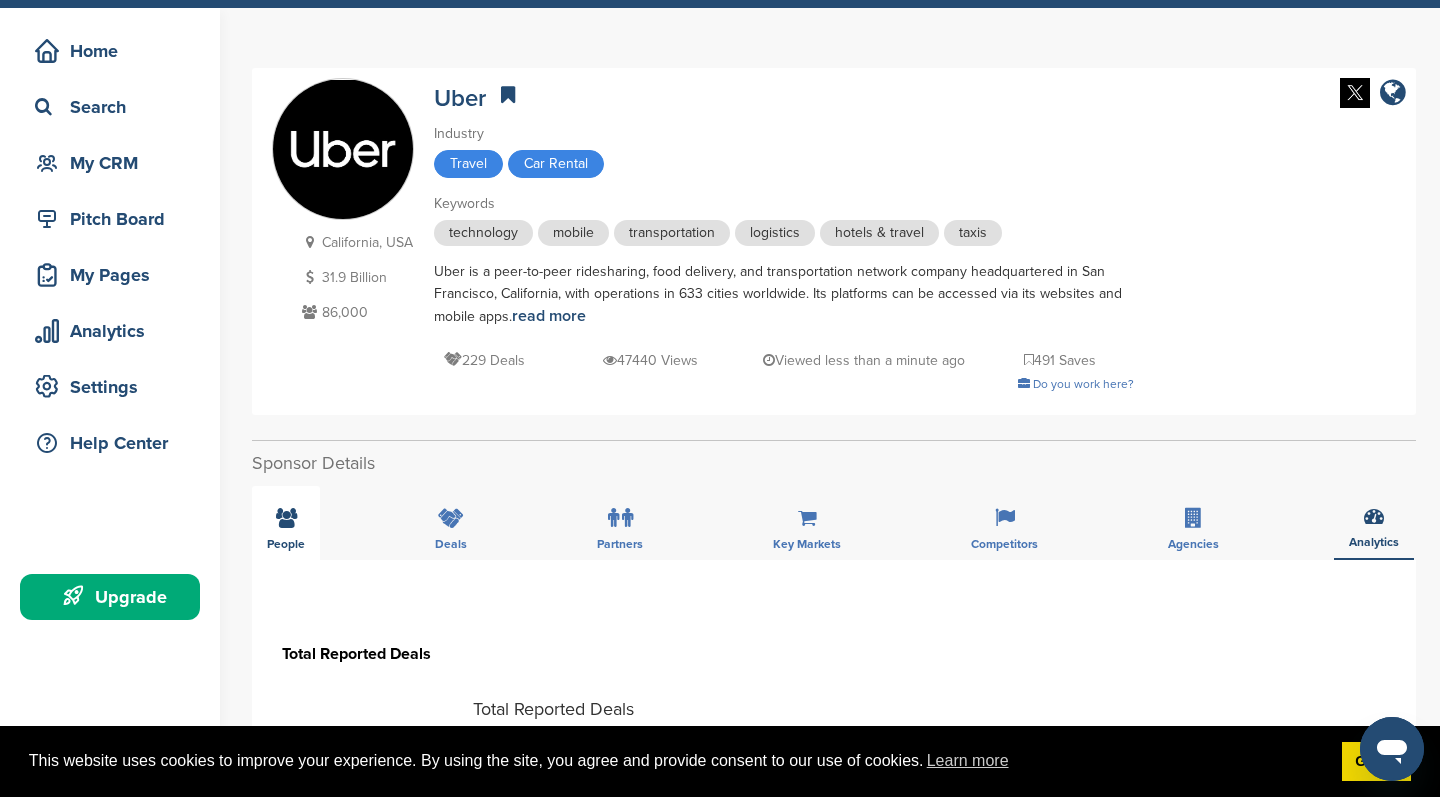 click at bounding box center (286, 518) 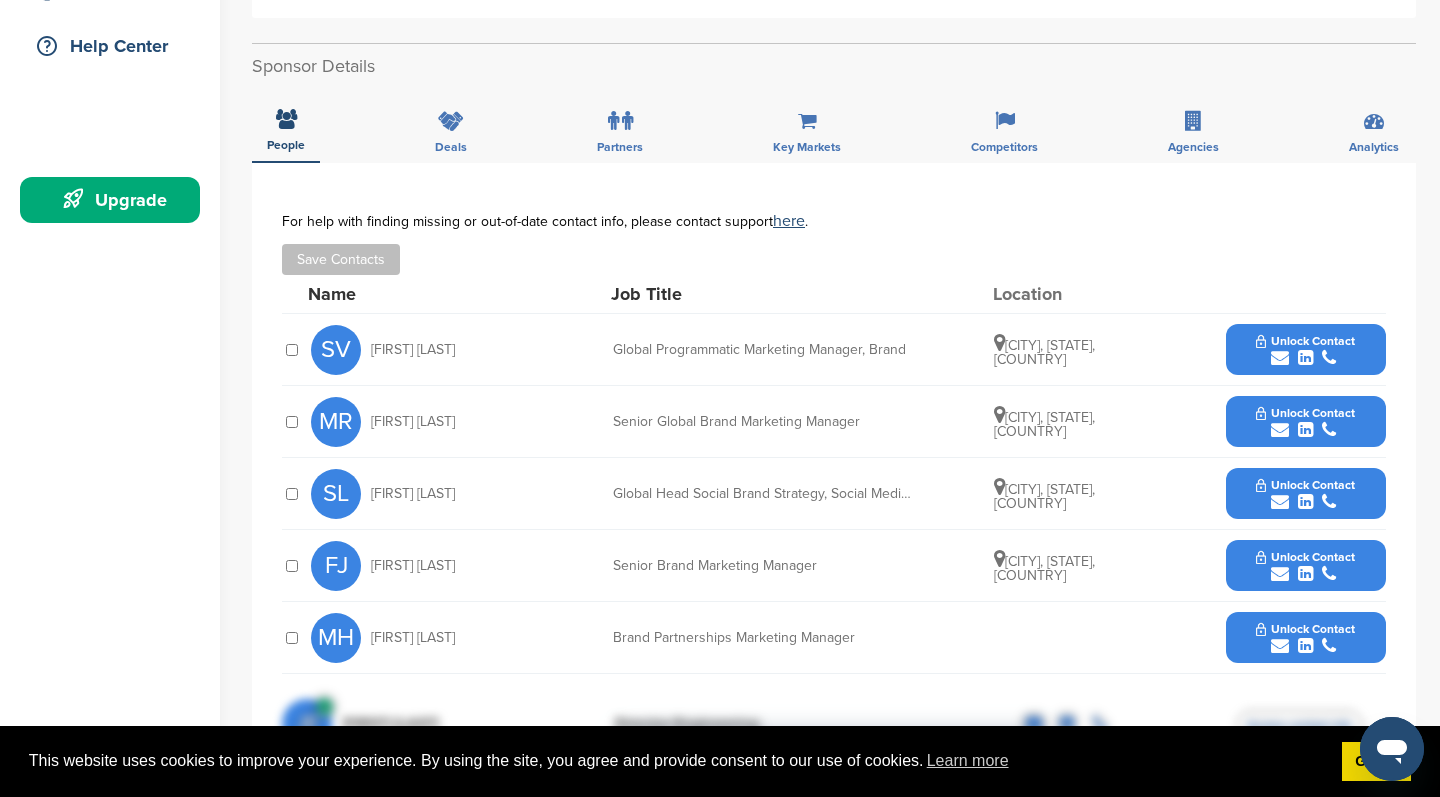 scroll, scrollTop: 465, scrollLeft: 0, axis: vertical 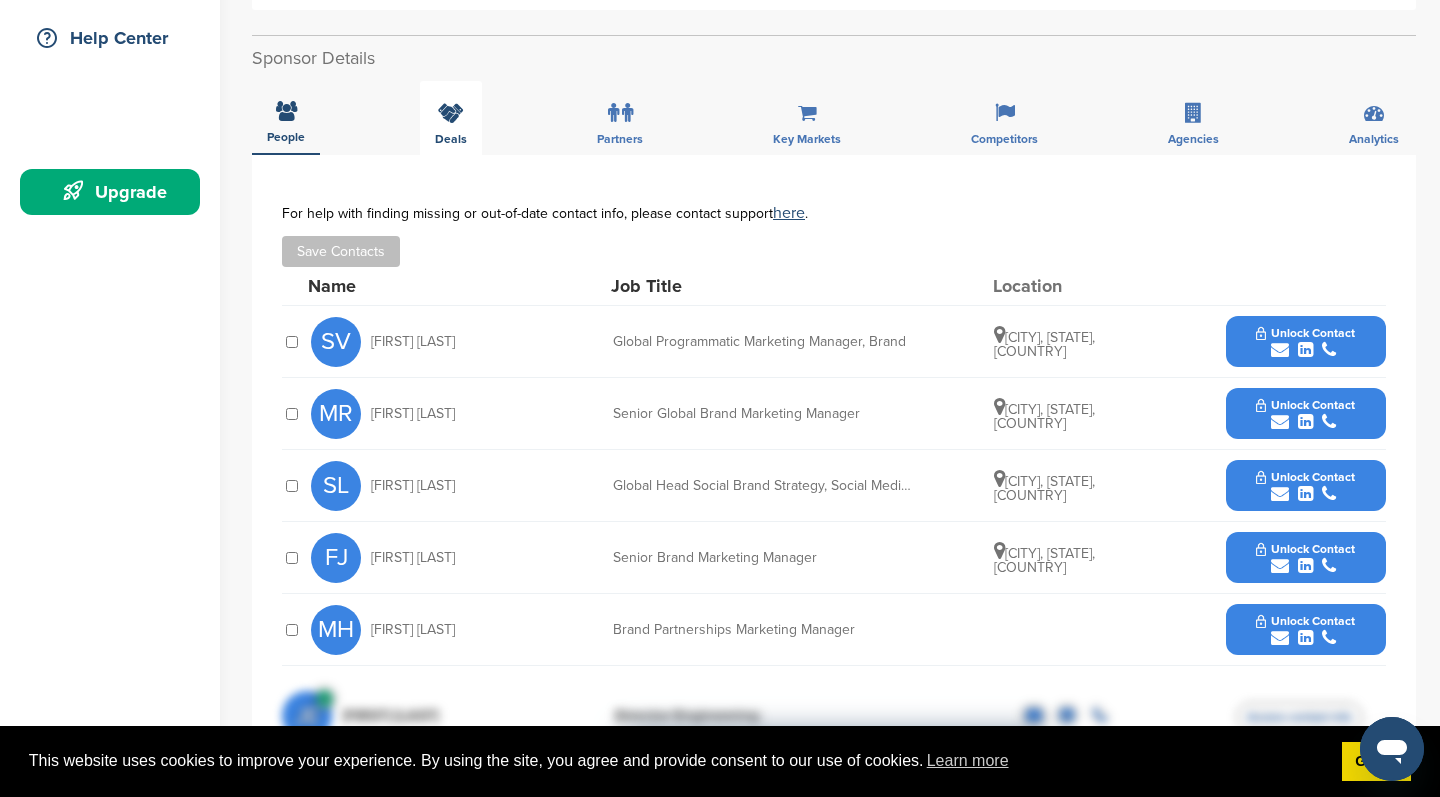 click on "Deals" at bounding box center [286, 137] 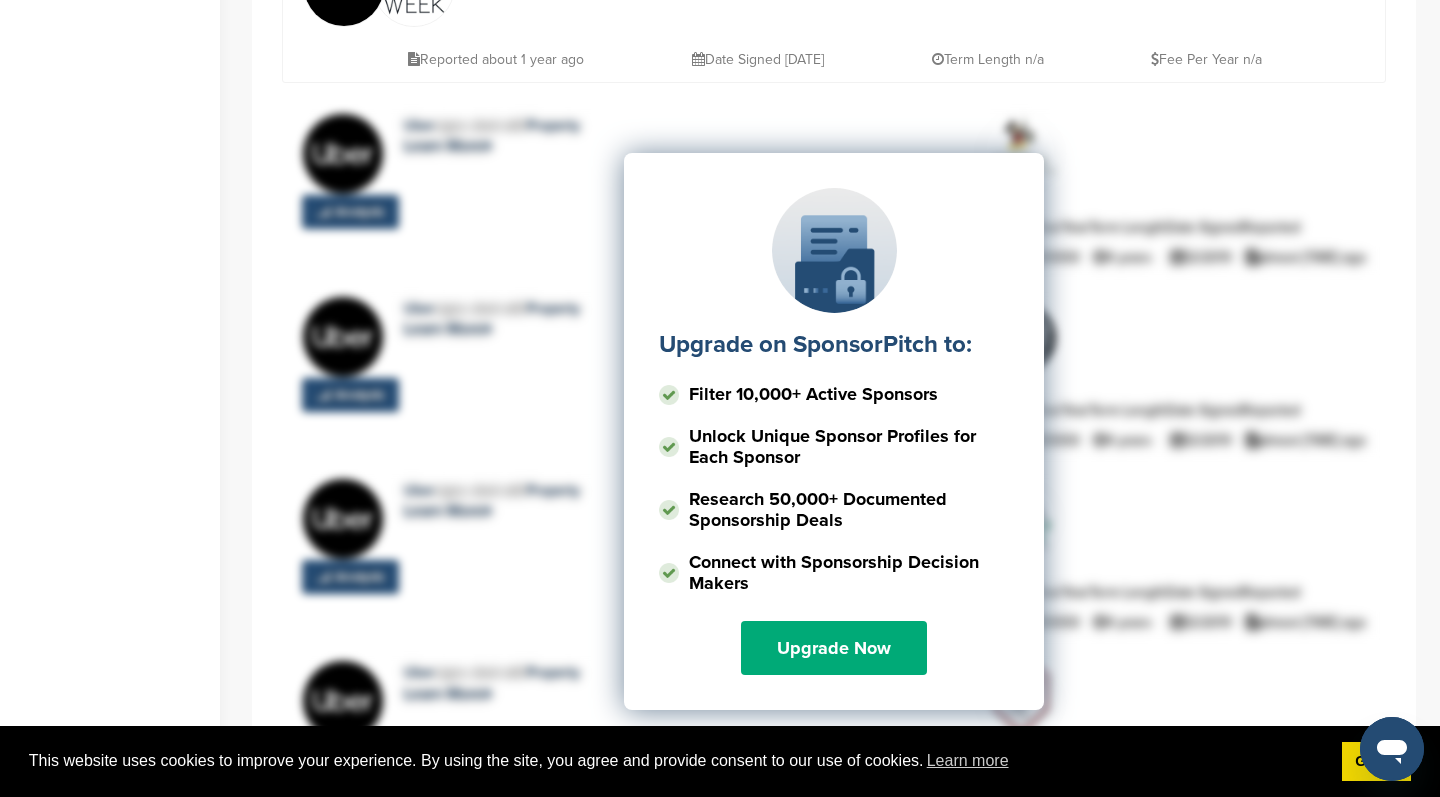 scroll, scrollTop: 1366, scrollLeft: 0, axis: vertical 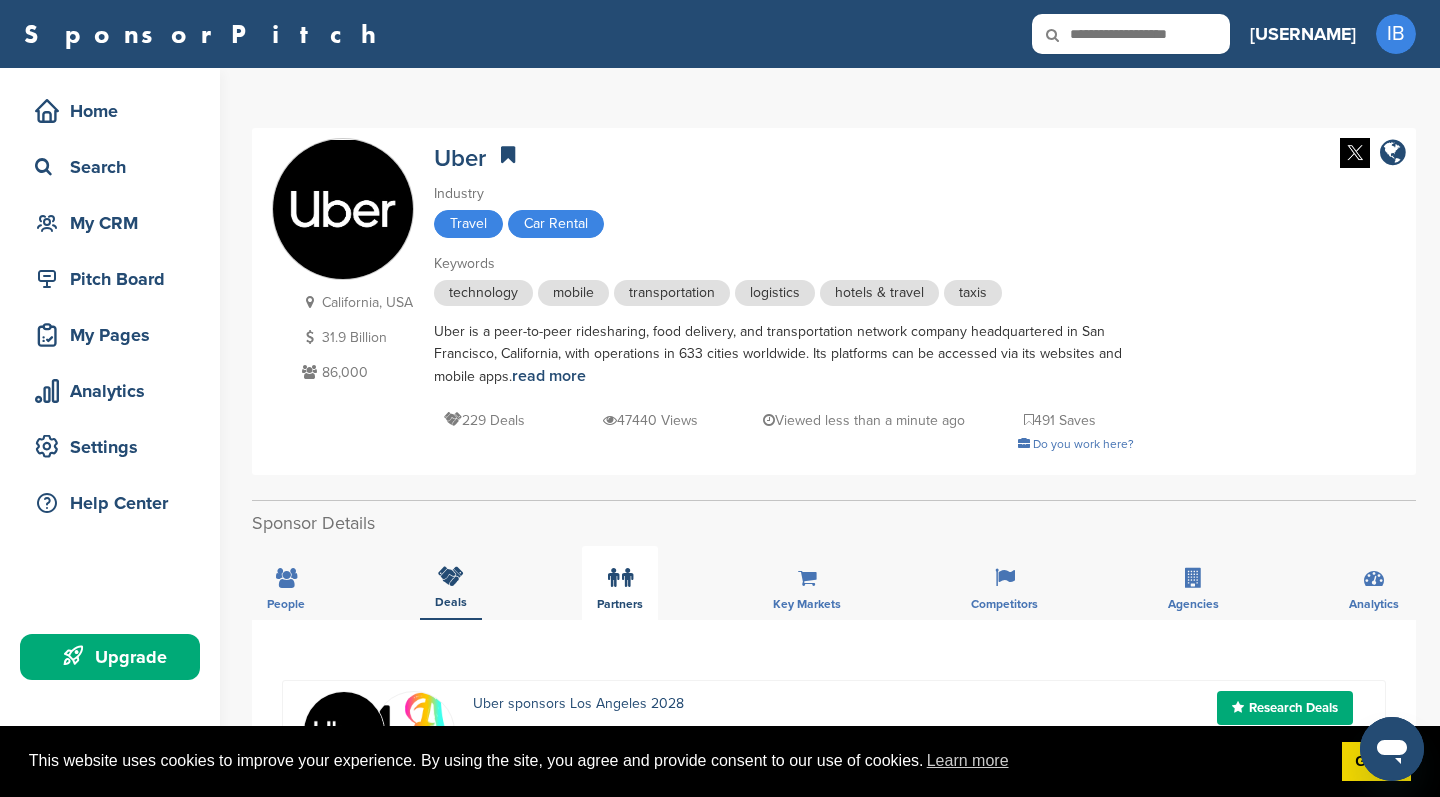 click on "Partners" at bounding box center (286, 604) 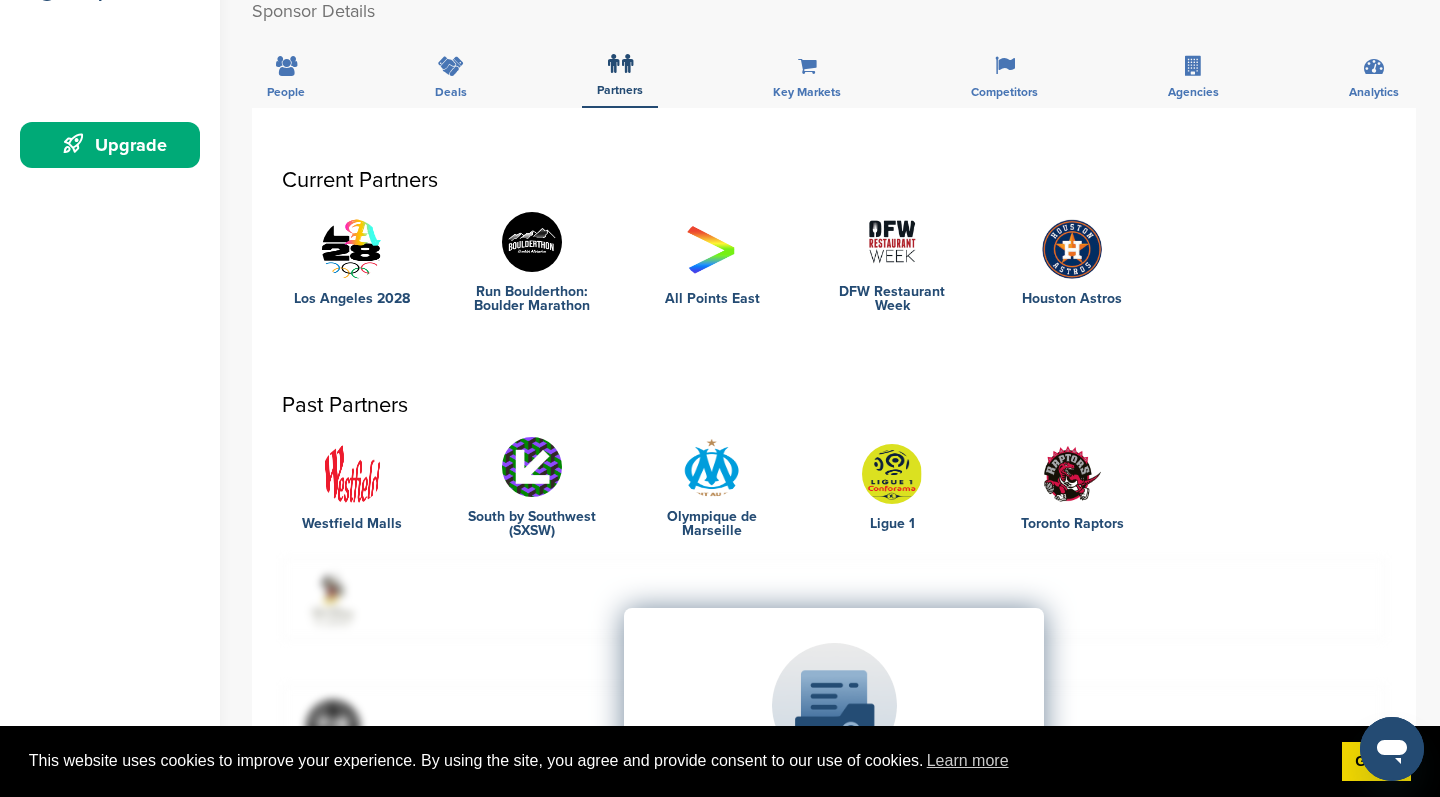 scroll, scrollTop: 516, scrollLeft: 0, axis: vertical 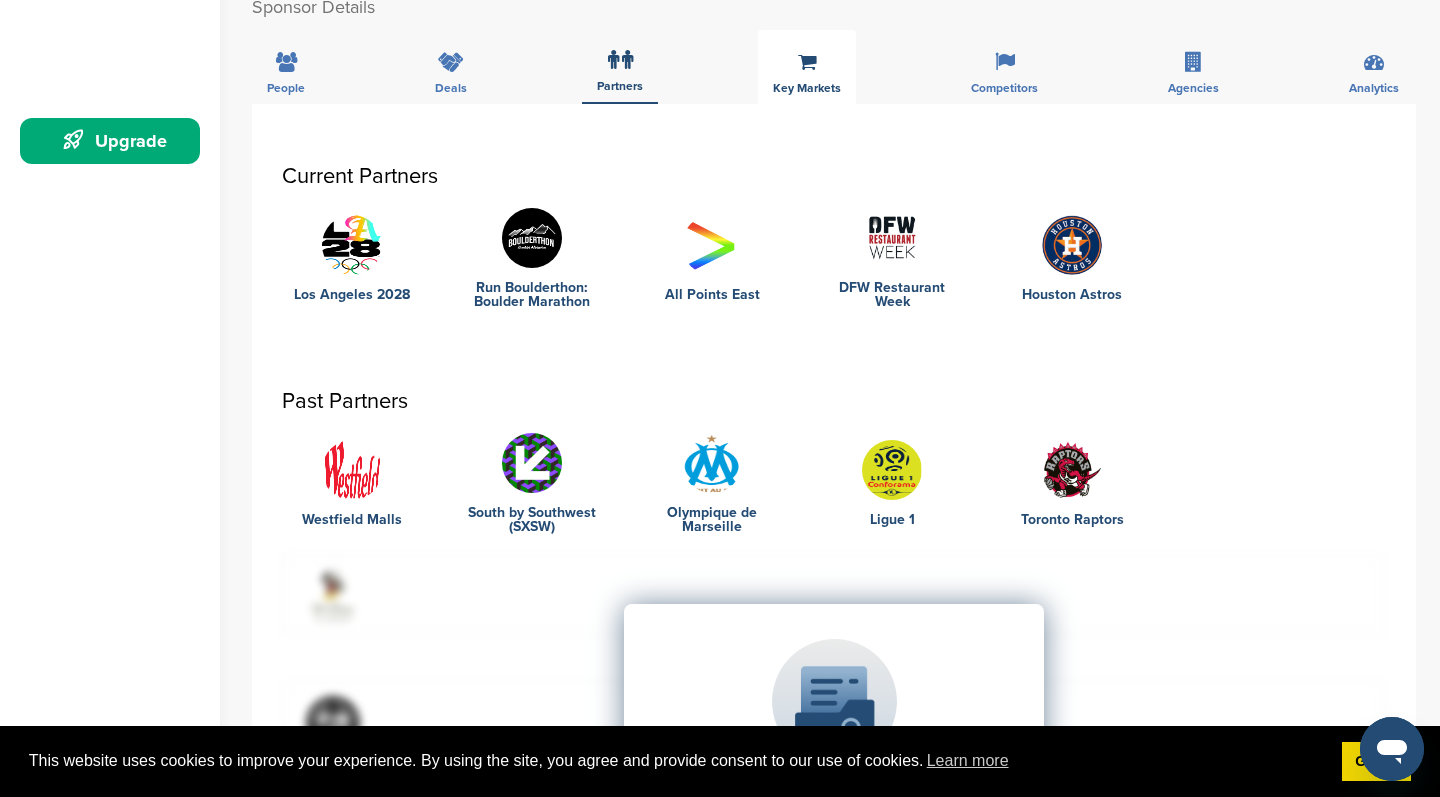 click on "Key Markets" at bounding box center (807, 67) 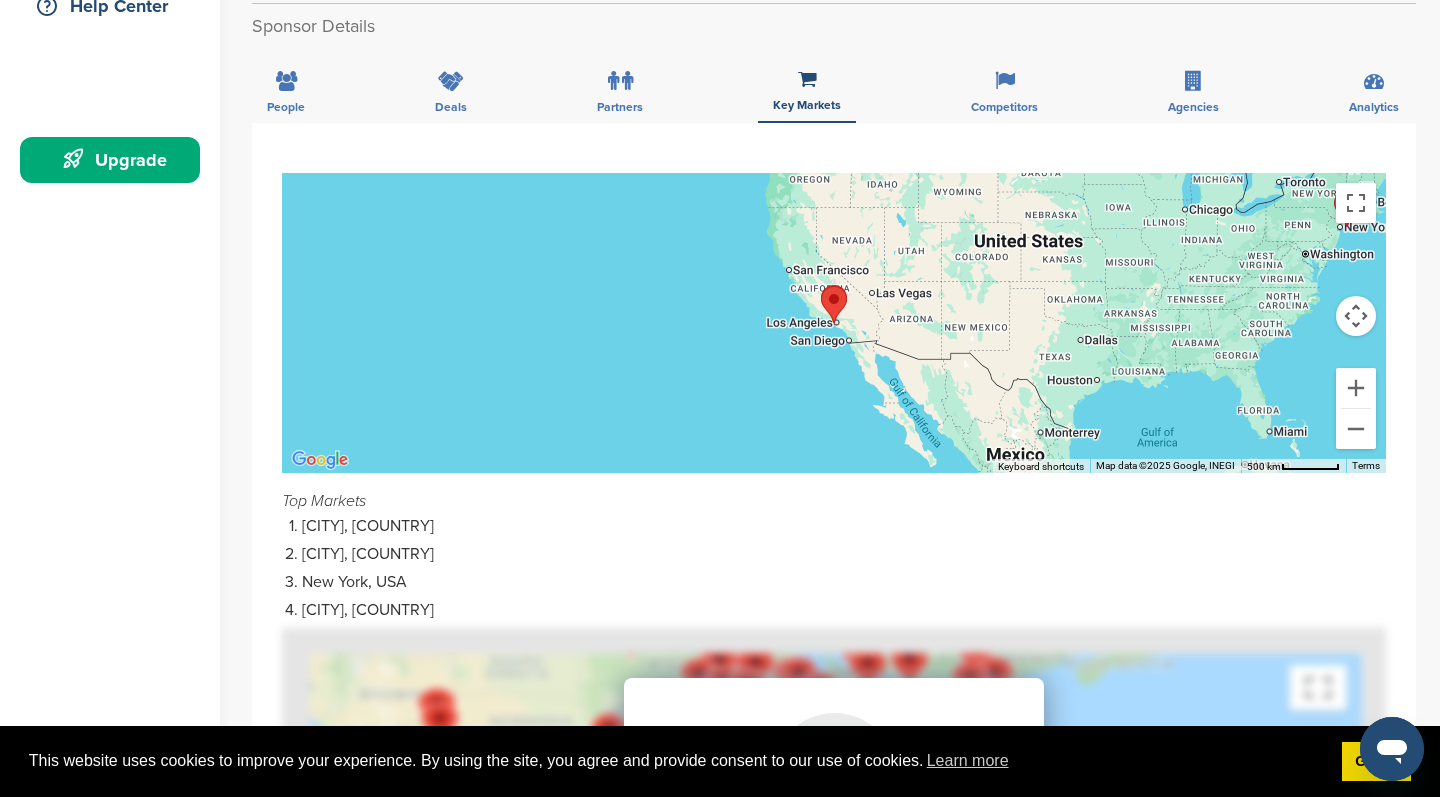 scroll, scrollTop: 474, scrollLeft: 0, axis: vertical 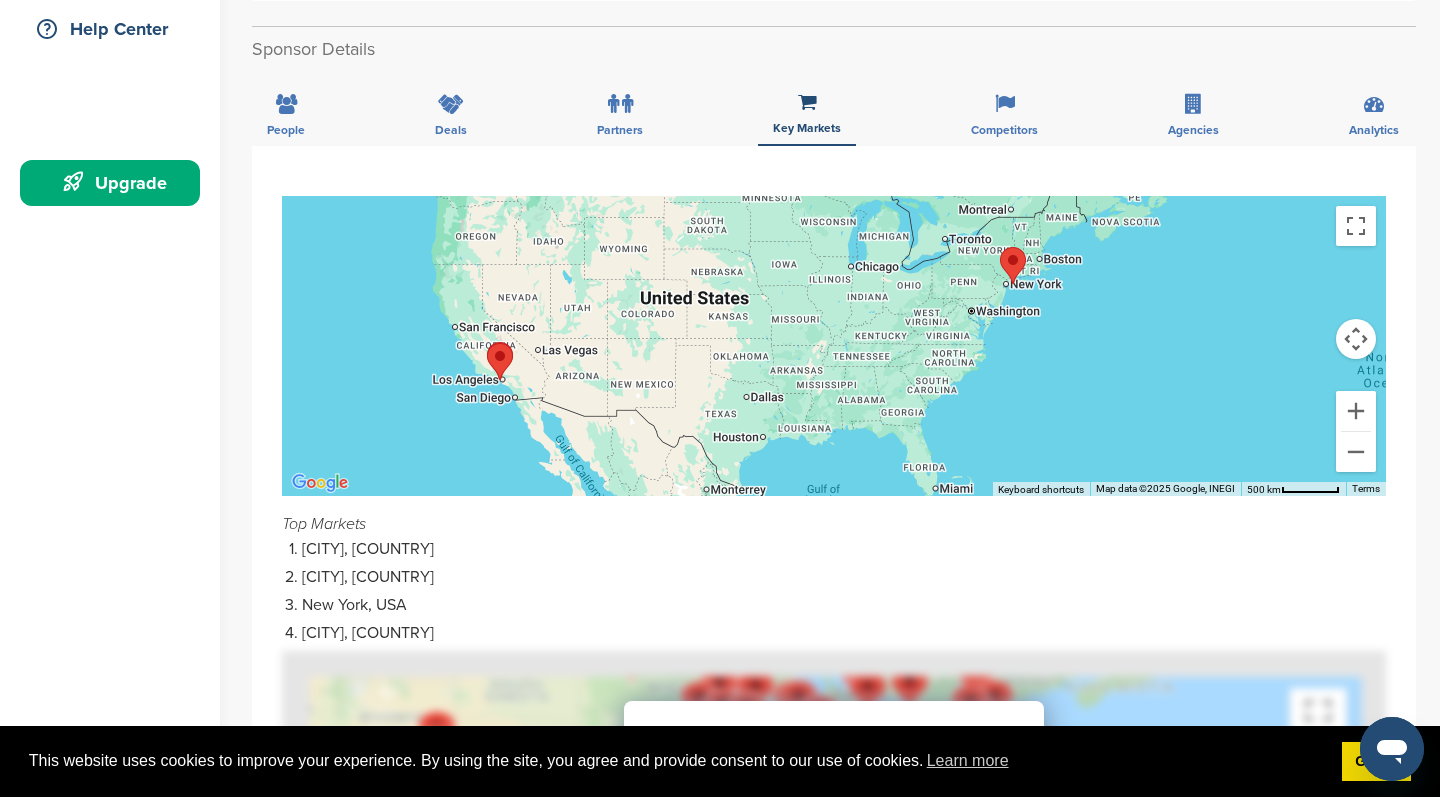 drag, startPoint x: 804, startPoint y: 326, endPoint x: 468, endPoint y: 360, distance: 337.71585 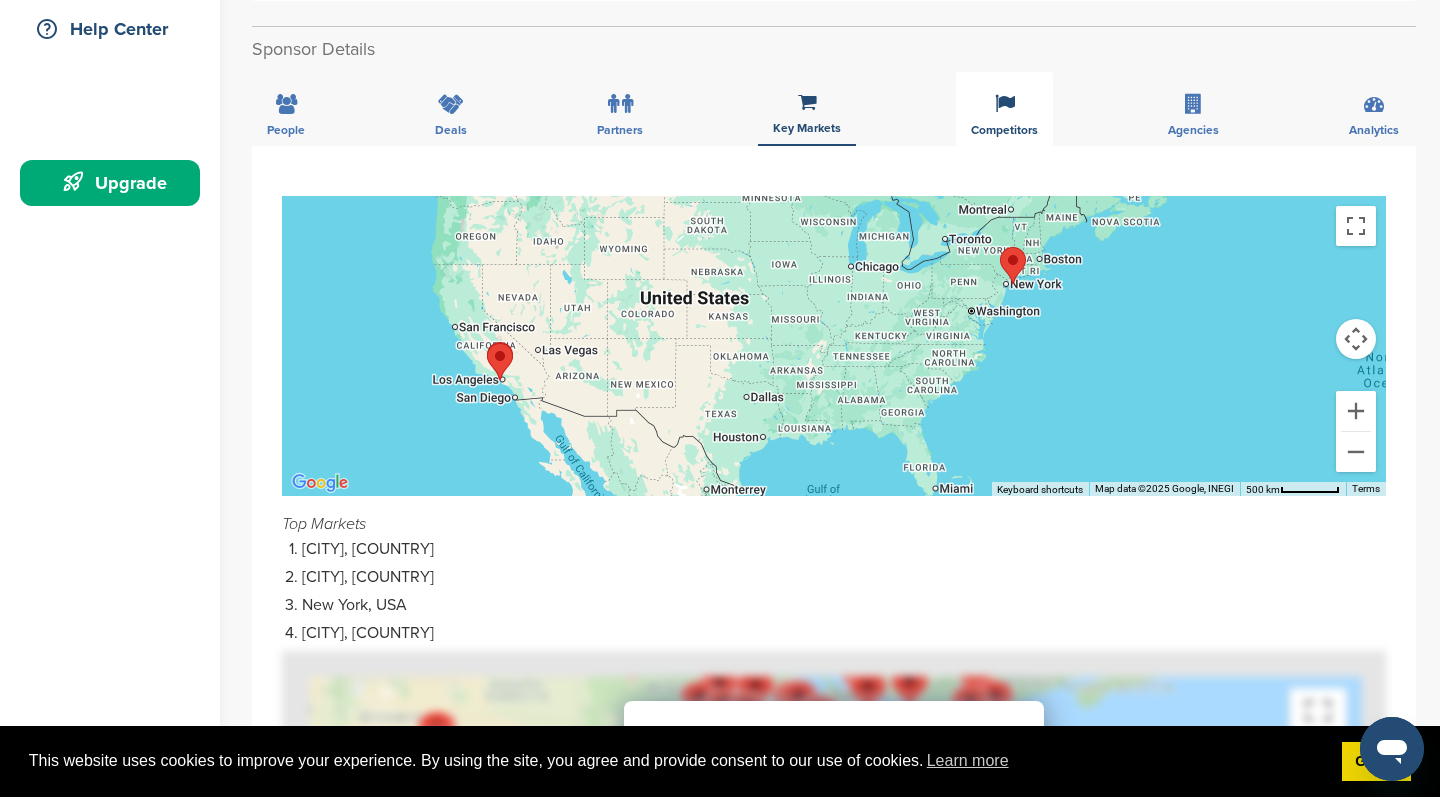 click at bounding box center [1005, 104] 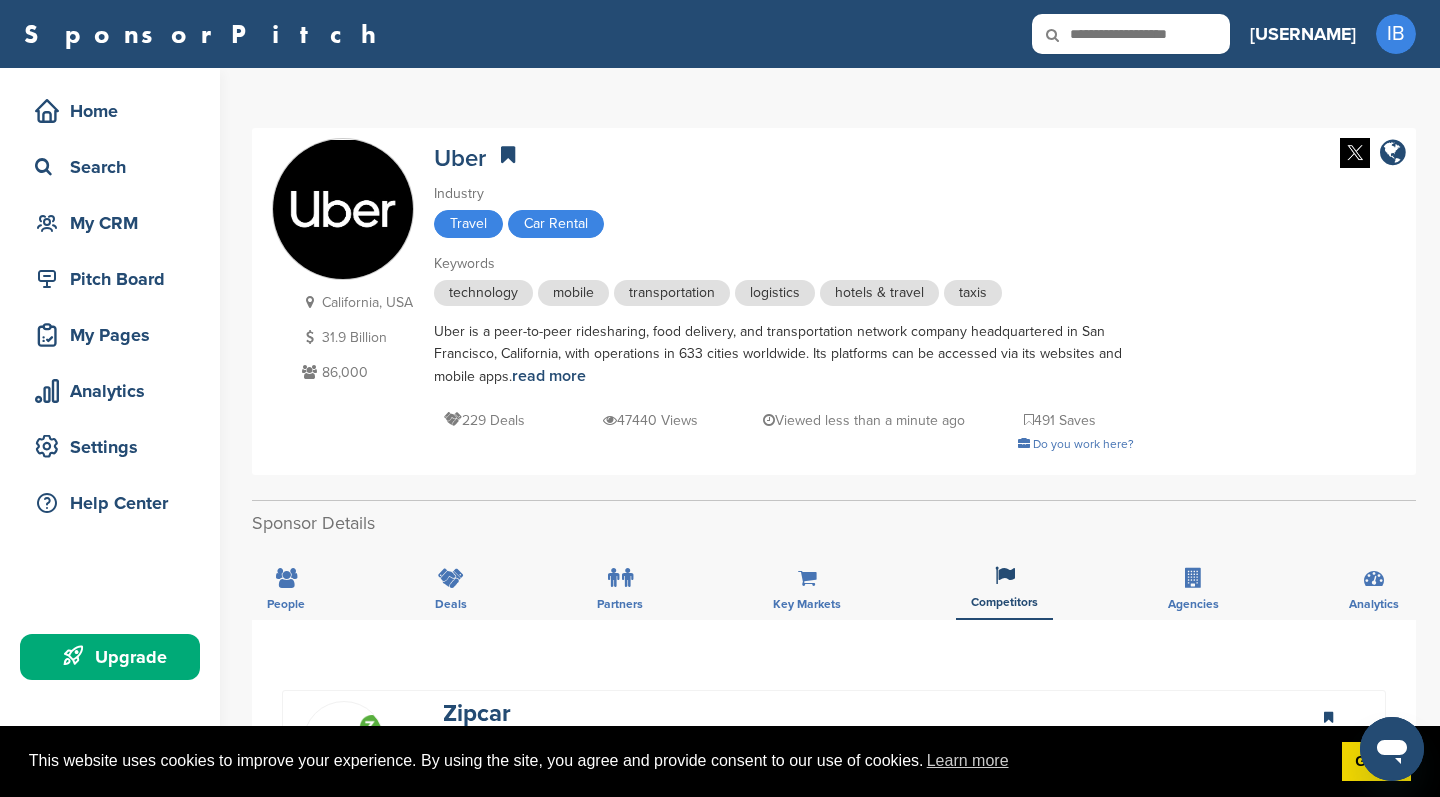 scroll, scrollTop: 0, scrollLeft: 0, axis: both 